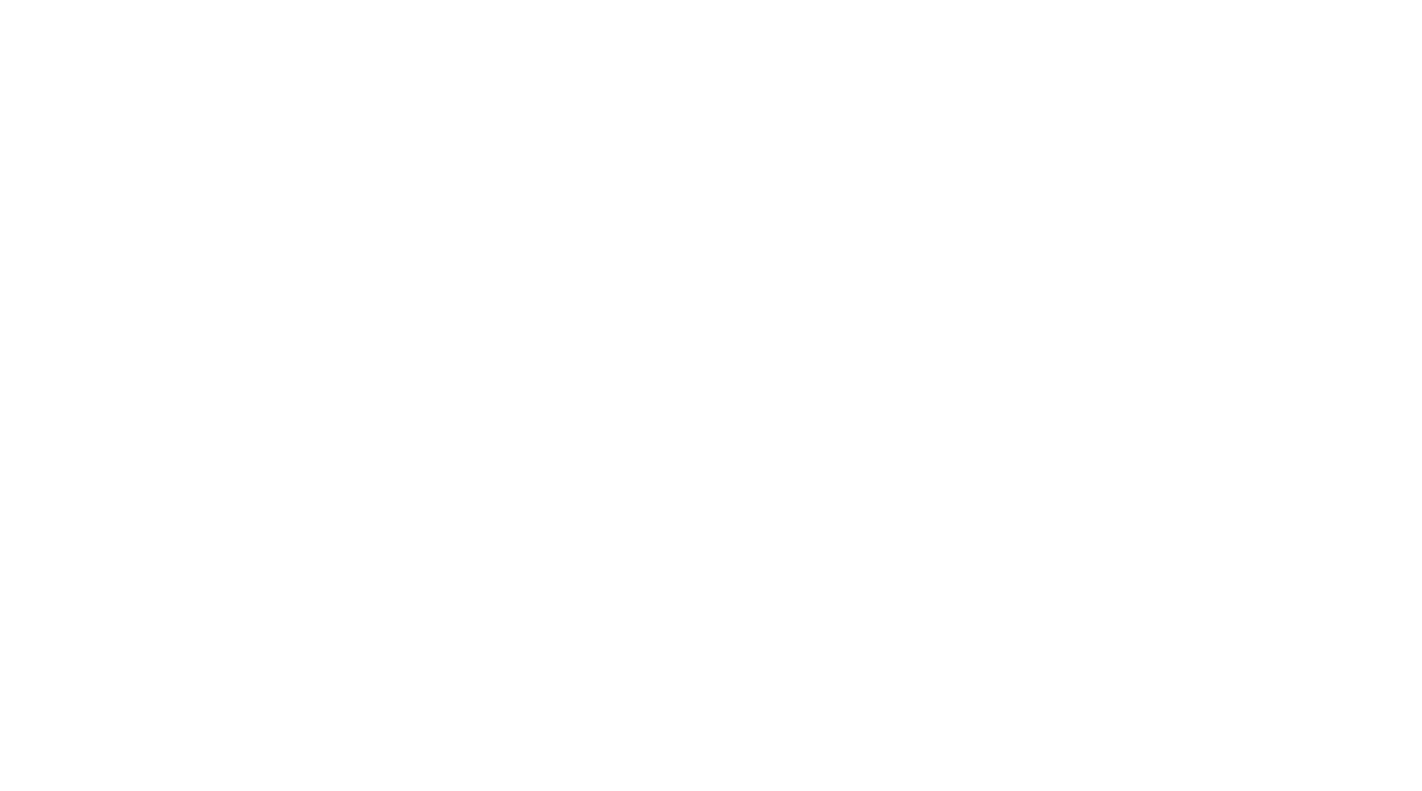 scroll, scrollTop: 0, scrollLeft: 0, axis: both 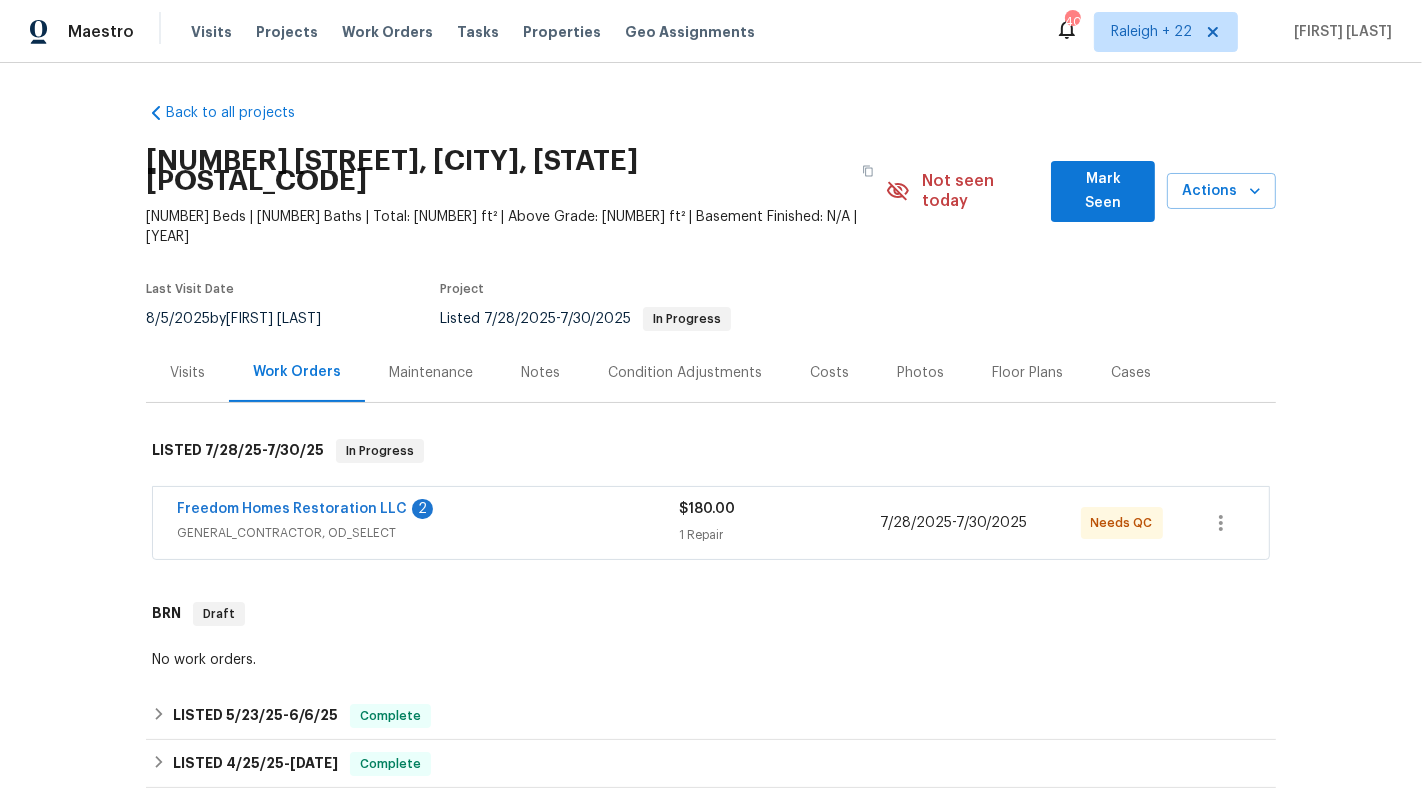 click on "$180.00 1 Repair" at bounding box center (779, 523) 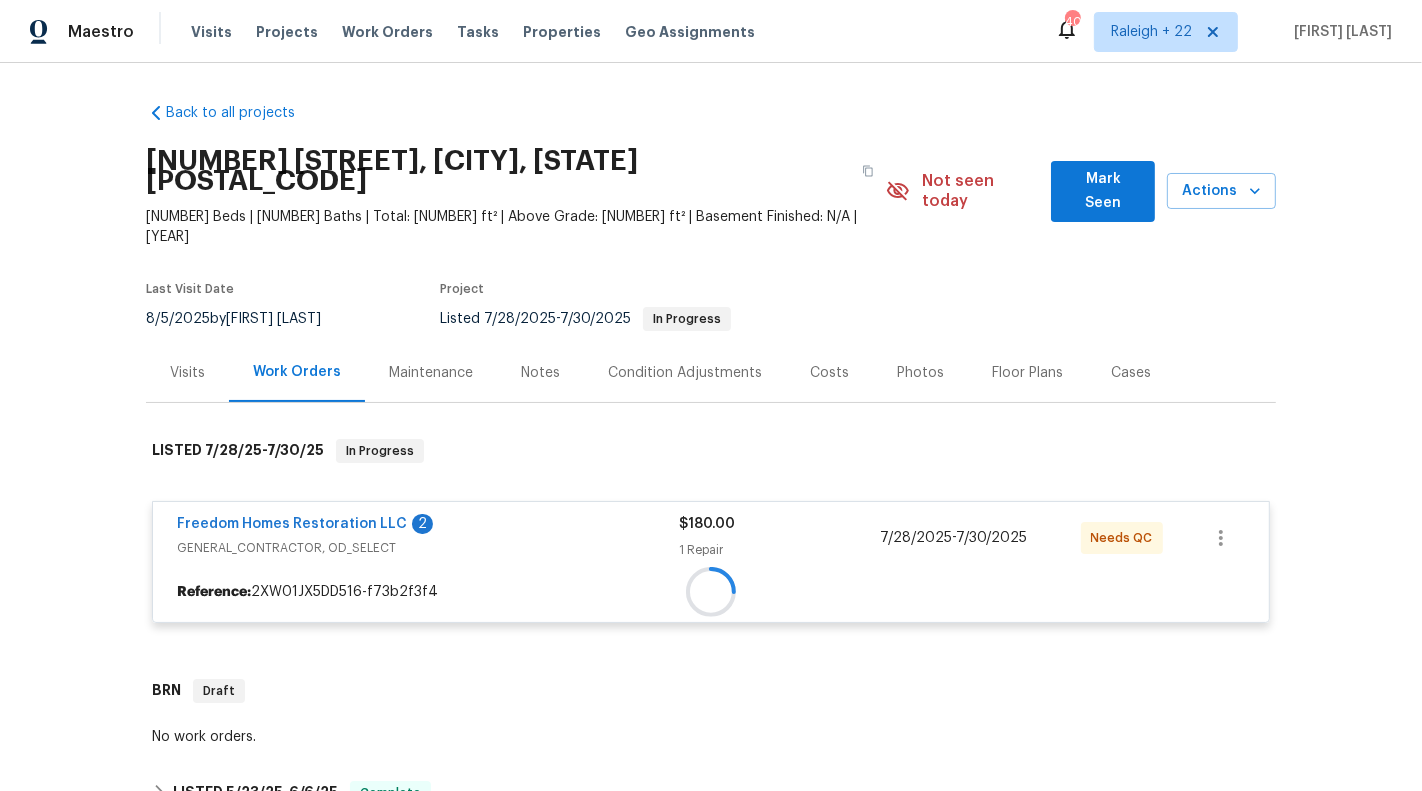 scroll, scrollTop: 91, scrollLeft: 0, axis: vertical 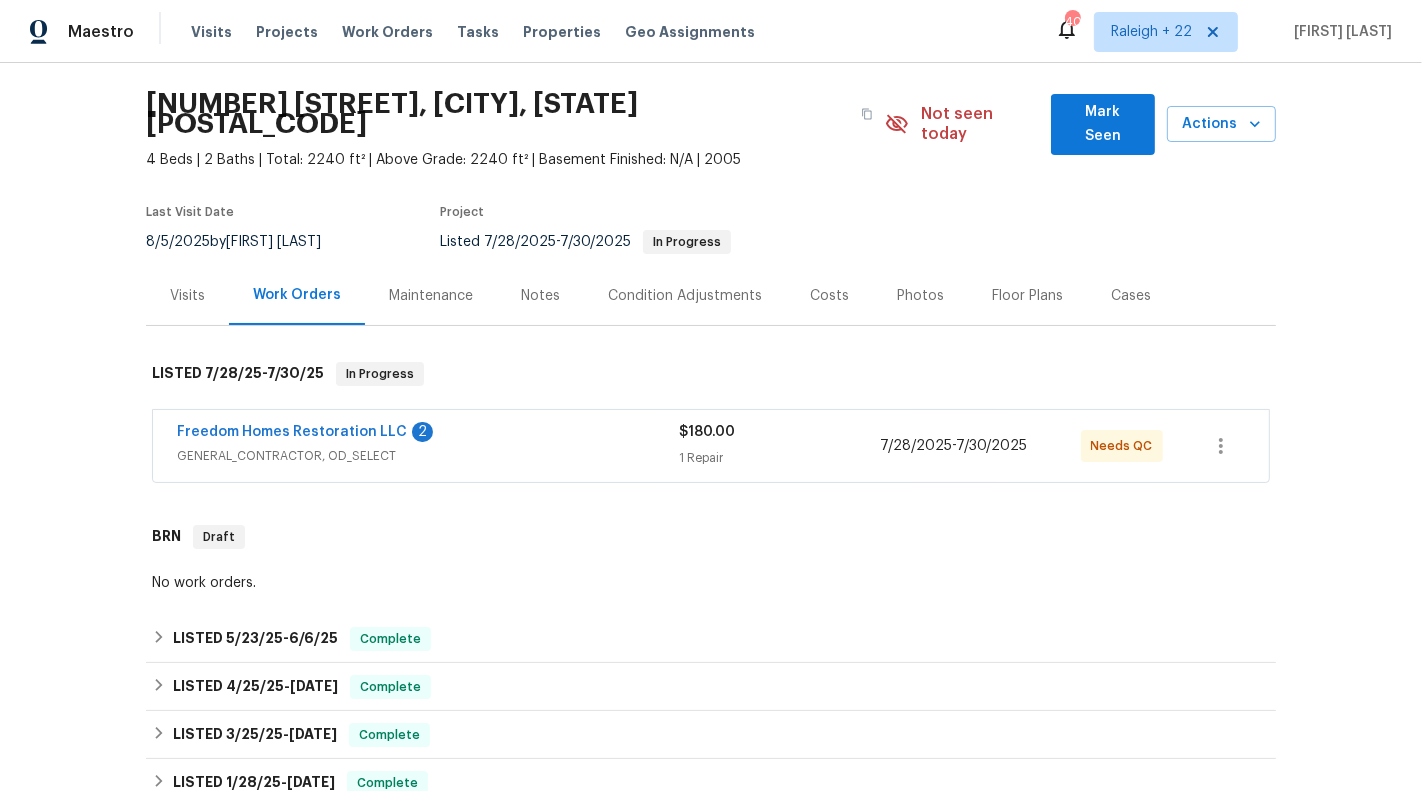 click on "GENERAL_CONTRACTOR, OD_SELECT" at bounding box center [428, 456] 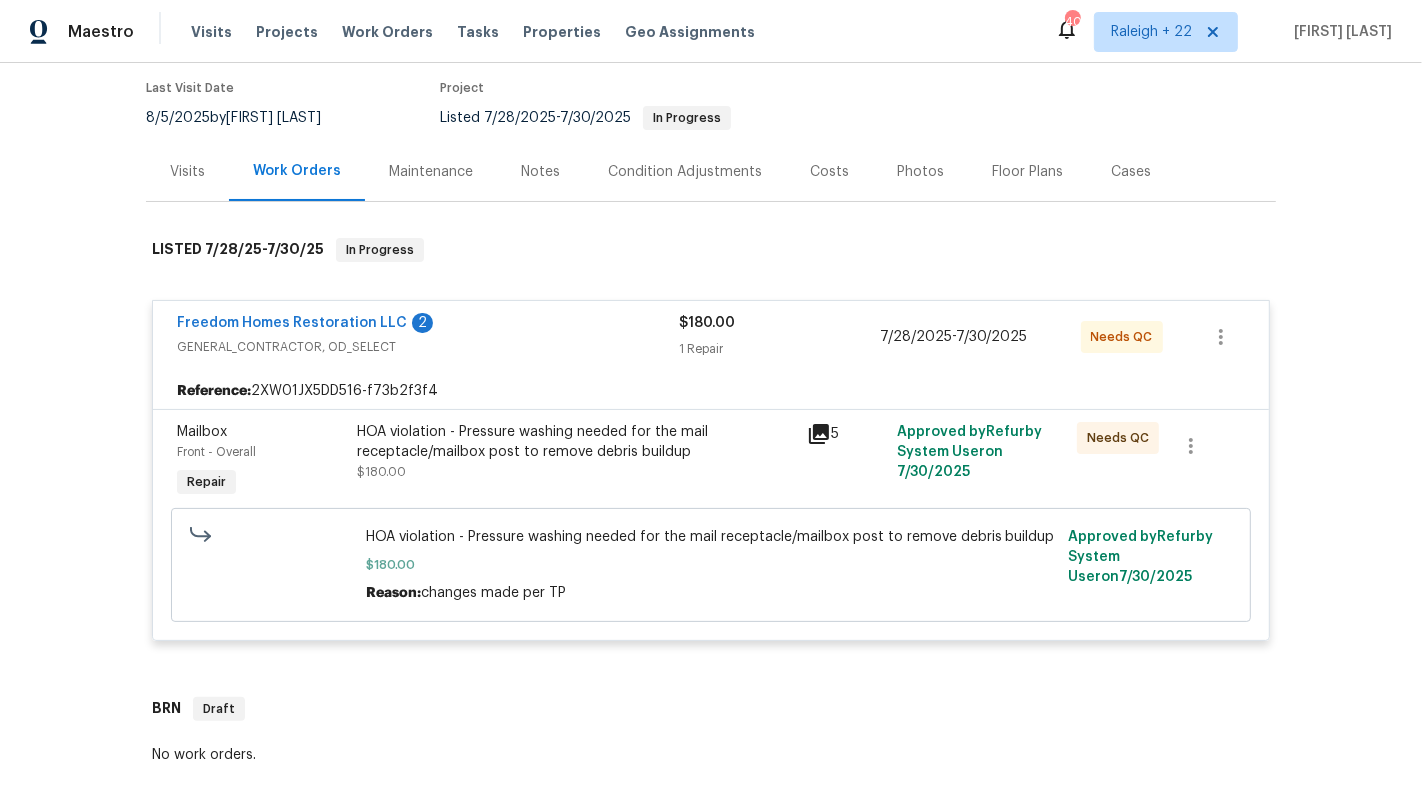 scroll, scrollTop: 202, scrollLeft: 0, axis: vertical 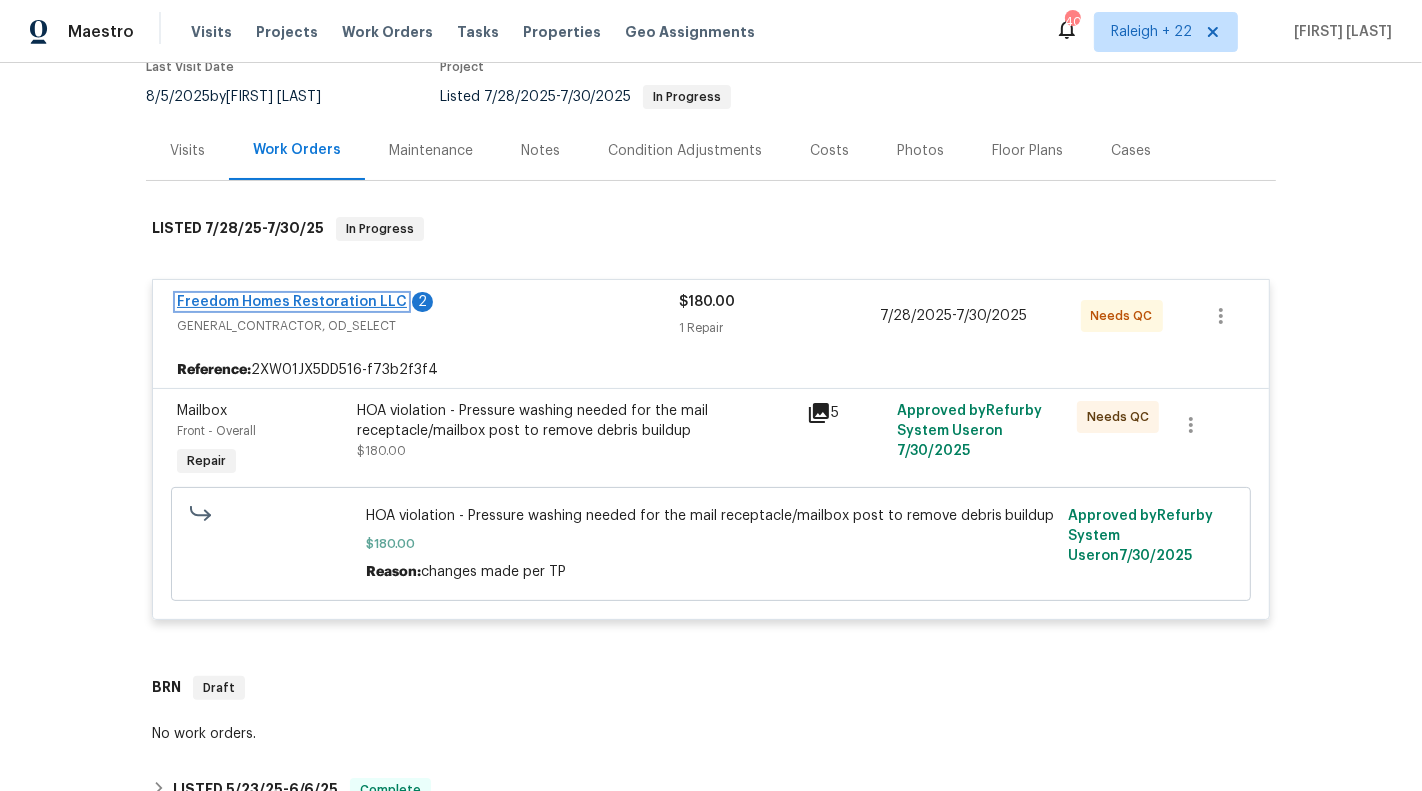 click on "Freedom Homes Restoration LLC" at bounding box center [292, 302] 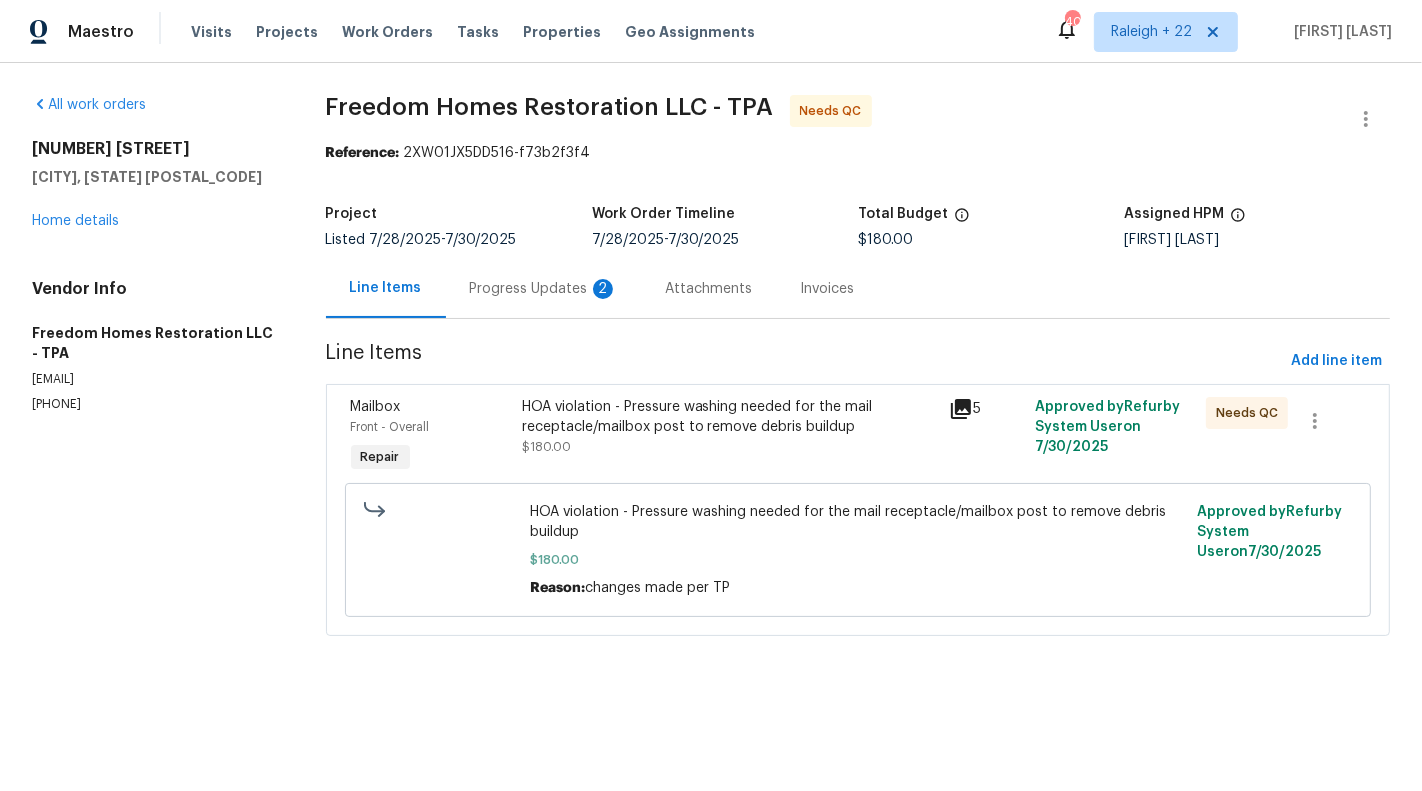 click on "HOA violation - Pressure washing needed for the mail receptacle/mailbox post to remove debris buildup $180.00" at bounding box center (730, 437) 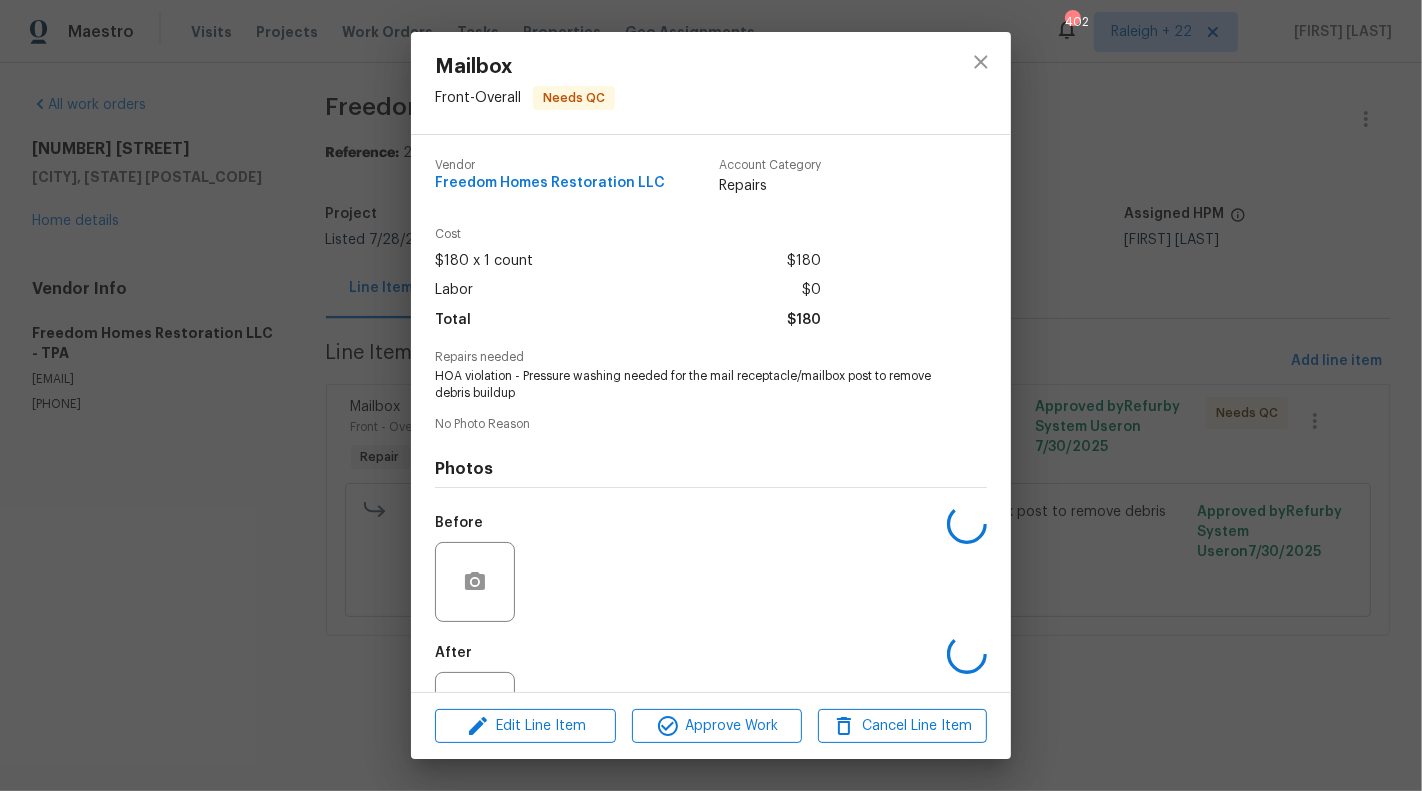 scroll, scrollTop: 80, scrollLeft: 0, axis: vertical 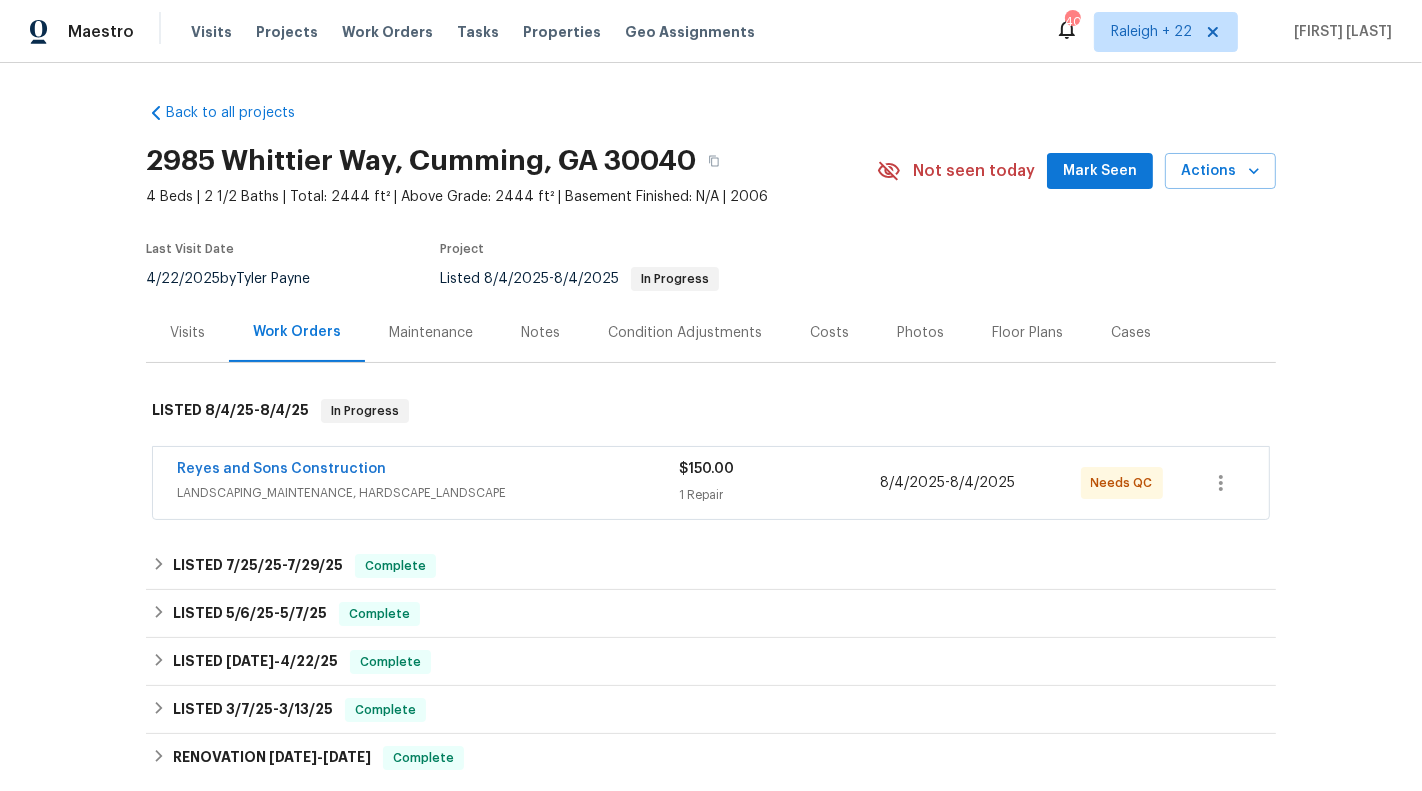 click on "$150.00" at bounding box center (779, 469) 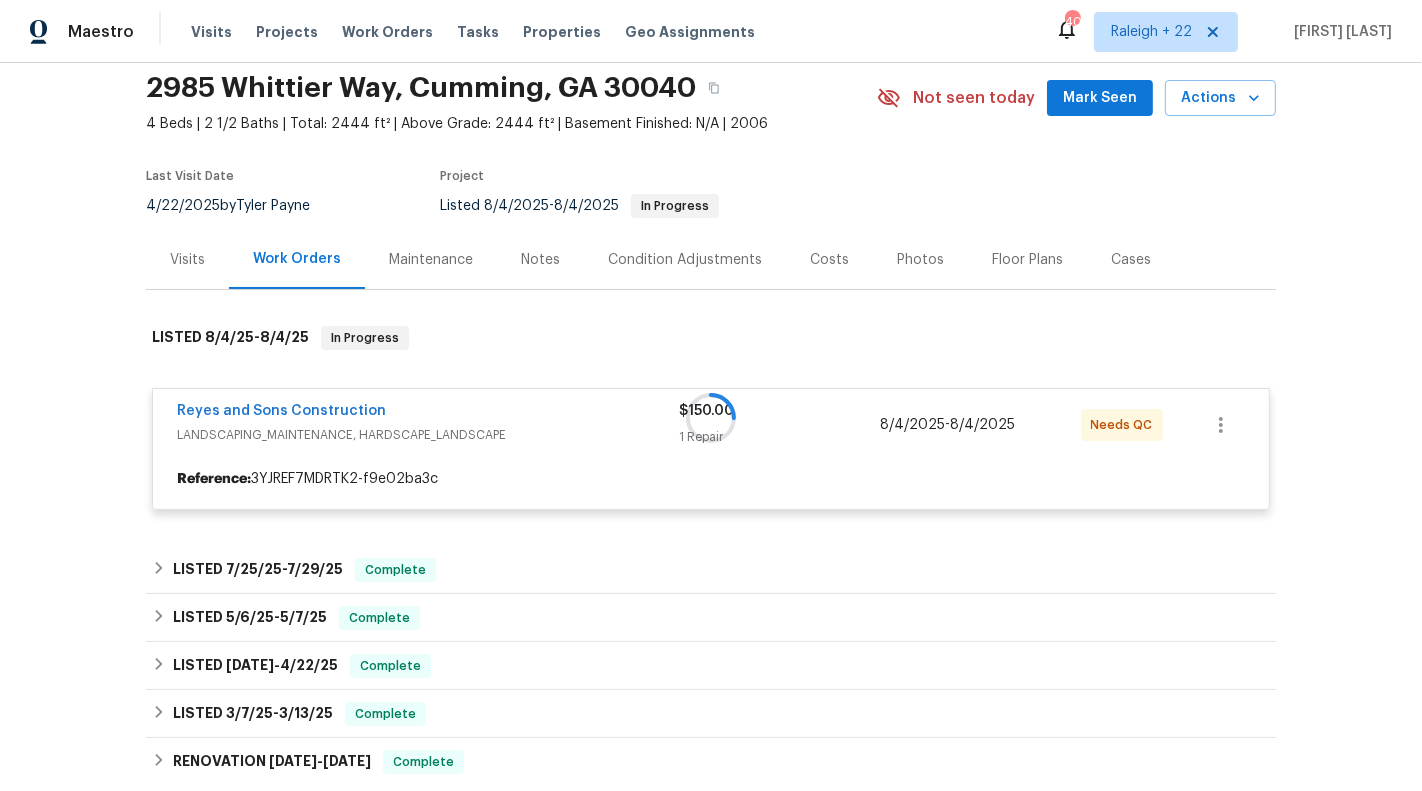 scroll, scrollTop: 75, scrollLeft: 0, axis: vertical 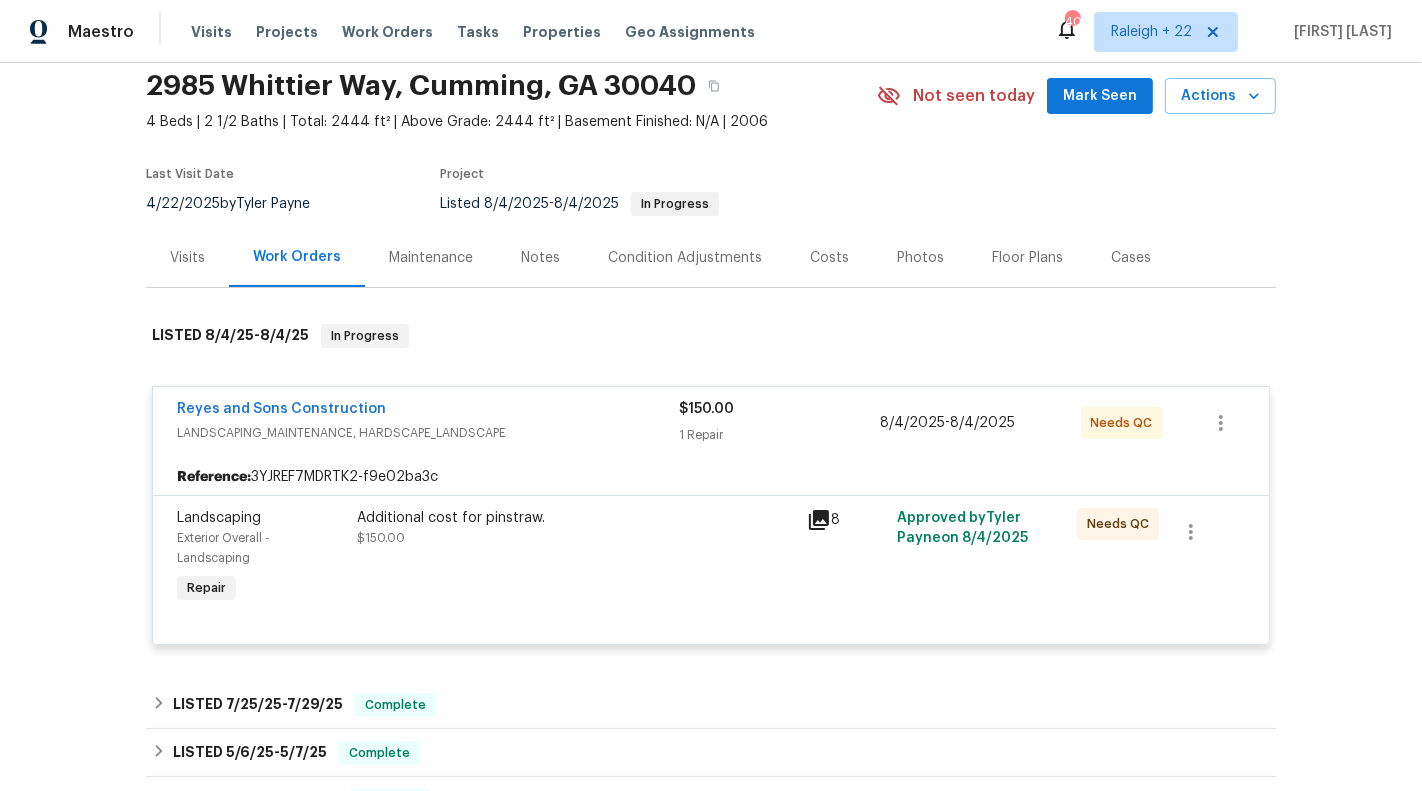 click on "1 Repair" at bounding box center [779, 435] 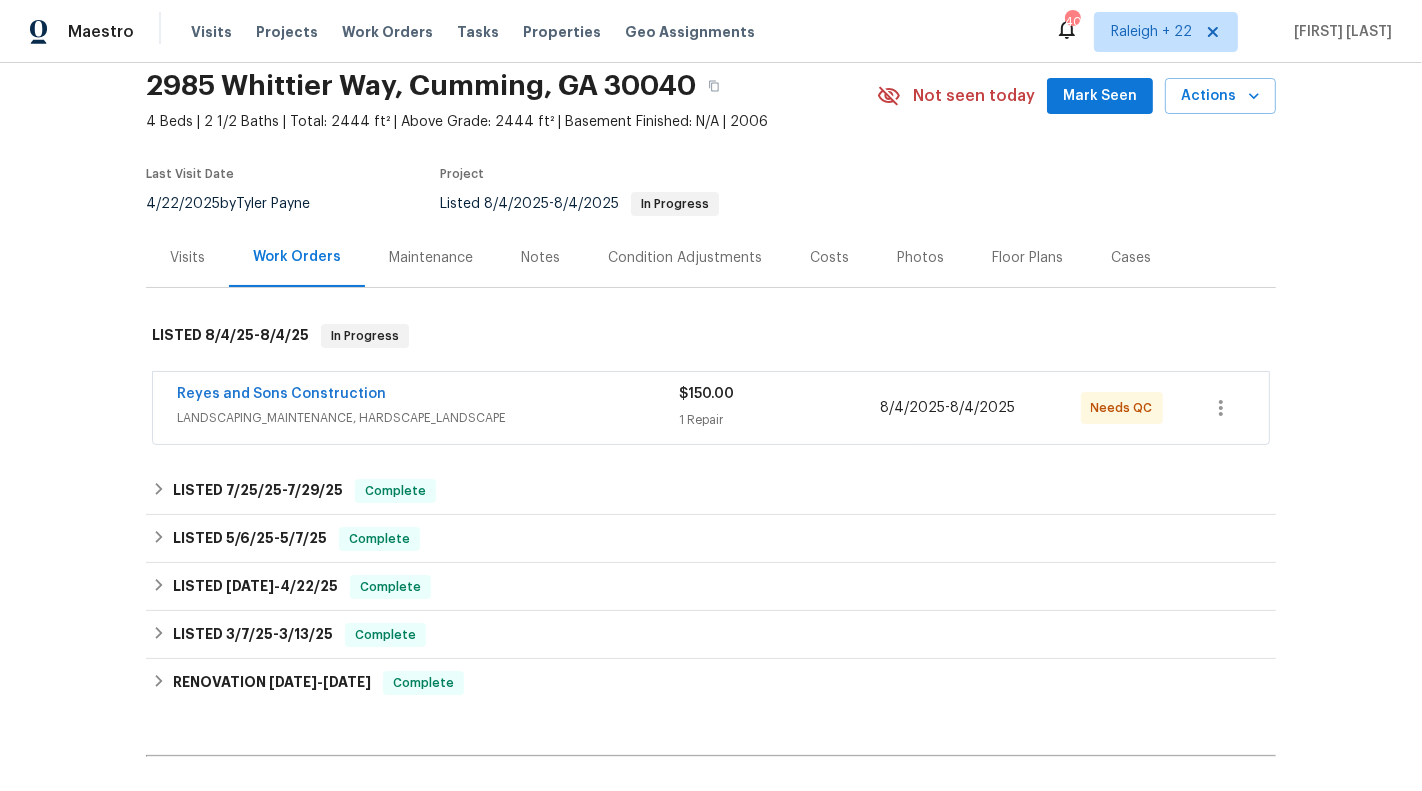 click on "Reyes and Sons Construction LANDSCAPING_MAINTENANCE, HARDSCAPE_LANDSCAPE $150.00 1 Repair 8/4/2025  -  8/4/2025 Needs QC" at bounding box center [711, 408] 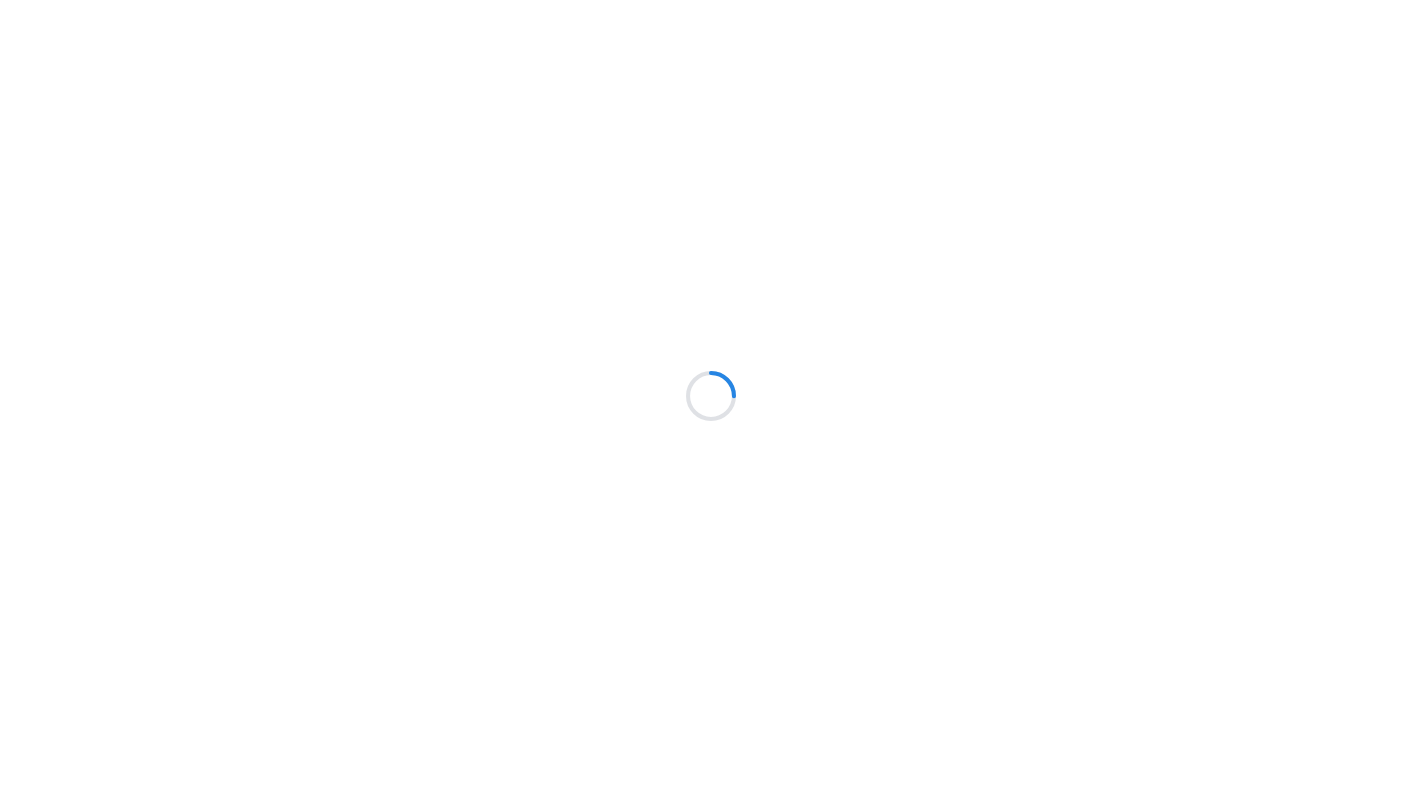 scroll, scrollTop: 0, scrollLeft: 0, axis: both 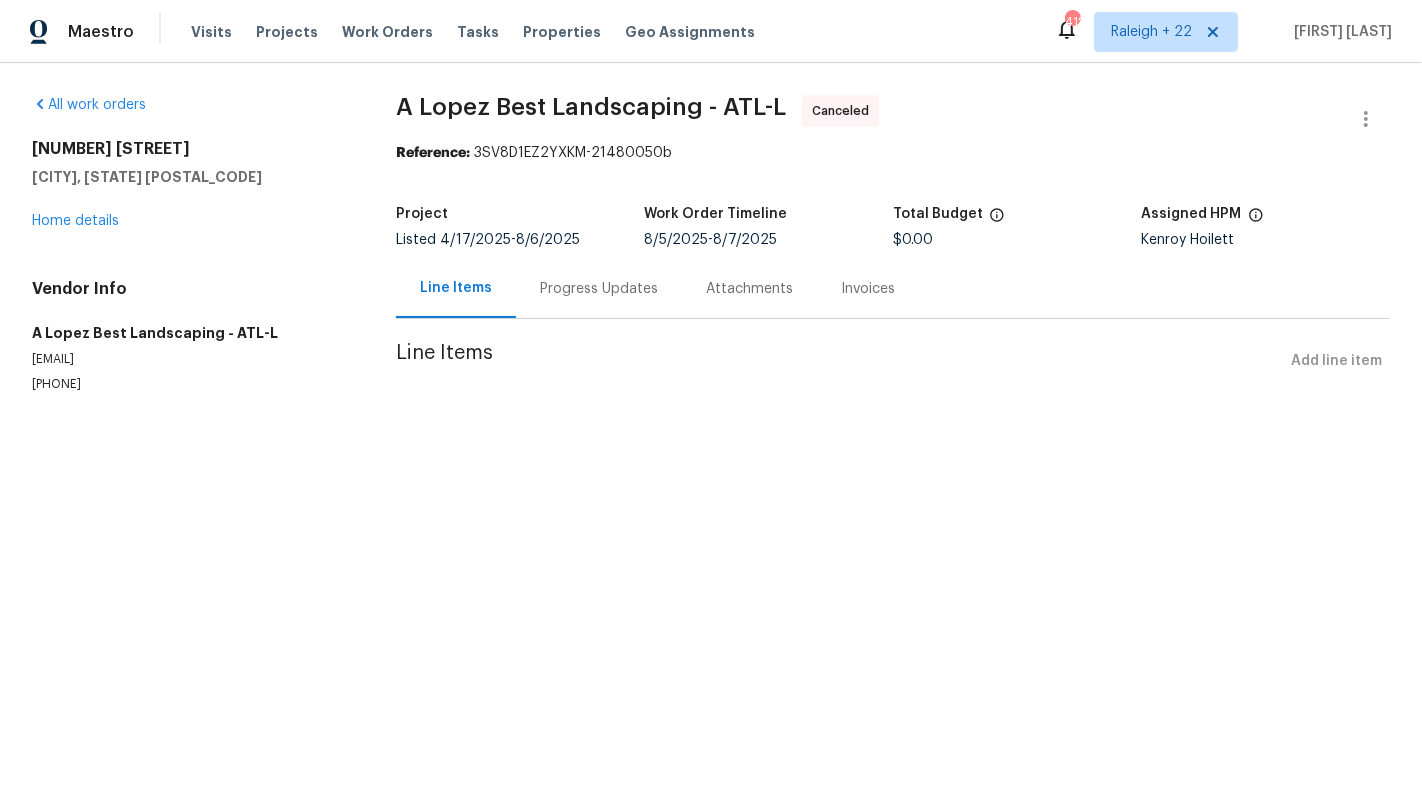 click on "All work orders 4190 Haynes Mill Ct NW Kennesaw, GA 30144 Home details Vendor Info A Lopez Best Landscaping - ATL-L alopezbestlandscaping@gmail.com (617) 460-9013" at bounding box center (190, 244) 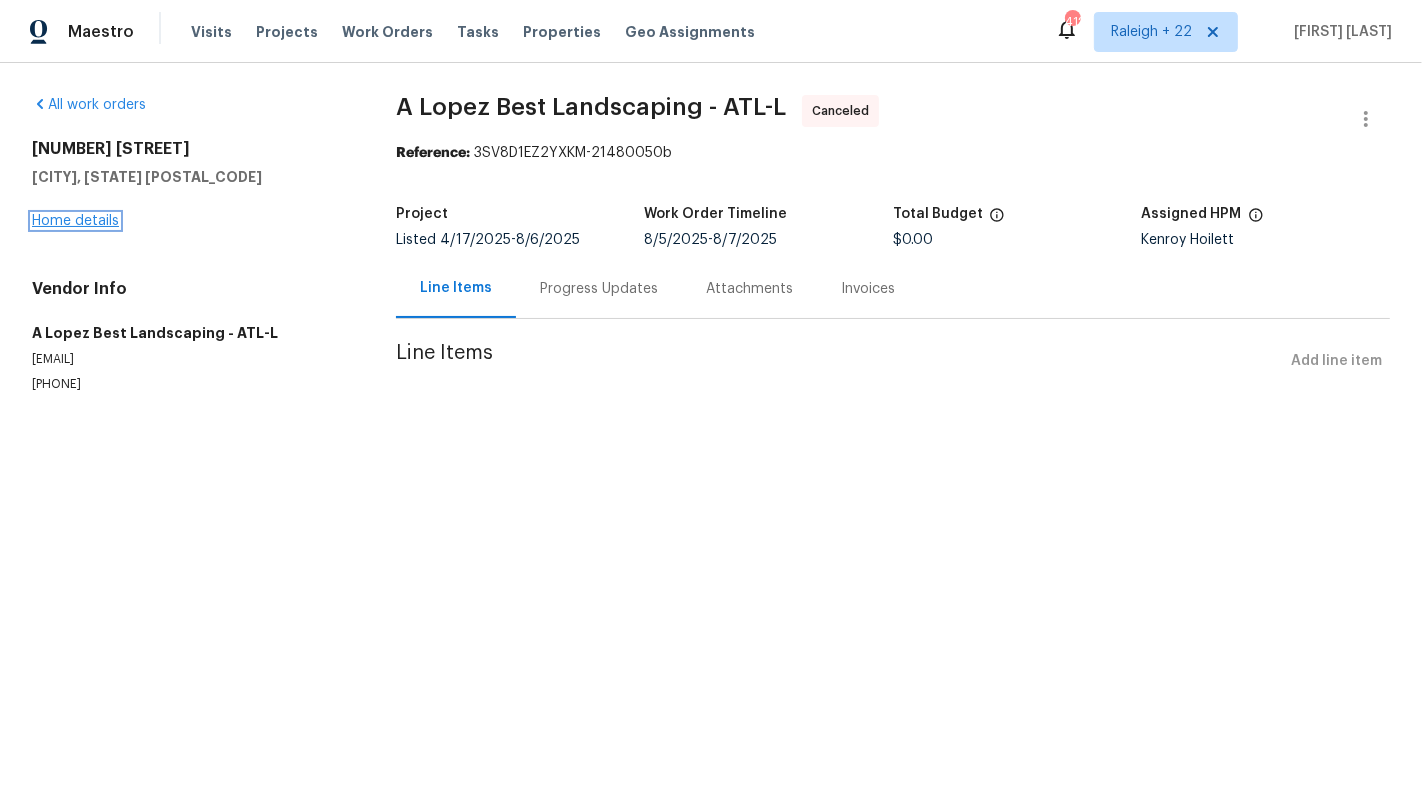 click on "Home details" at bounding box center (75, 221) 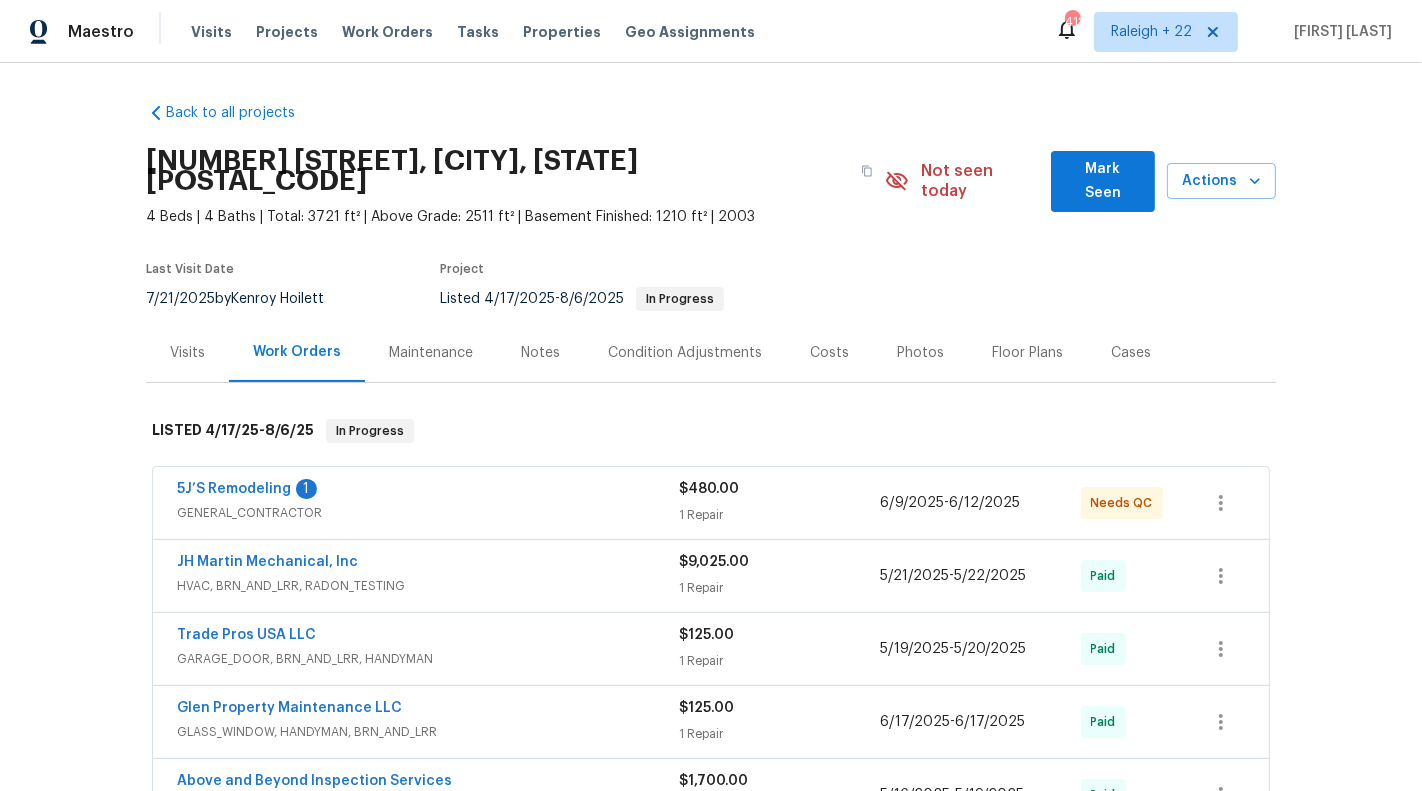 click on "GENERAL_CONTRACTOR" at bounding box center (428, 513) 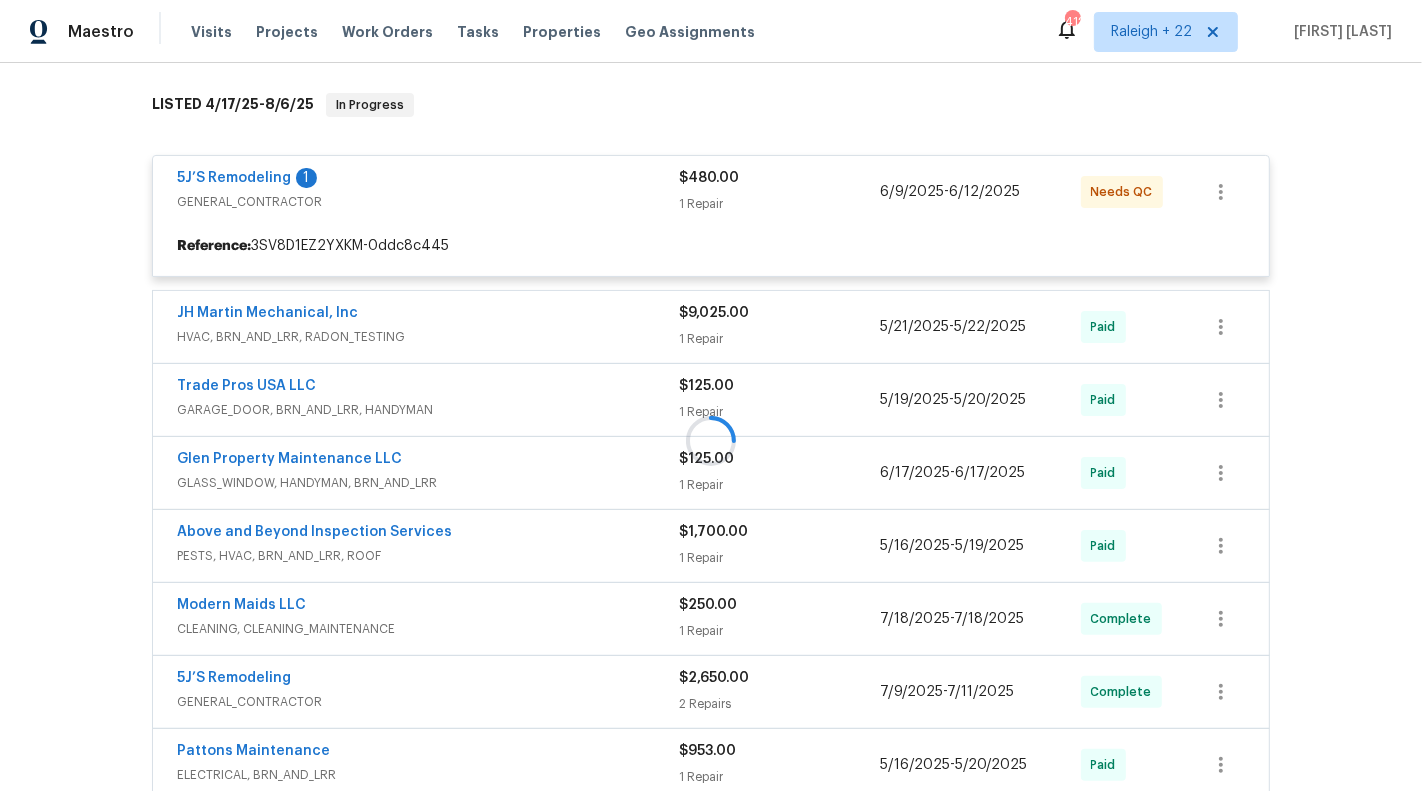 scroll, scrollTop: 347, scrollLeft: 0, axis: vertical 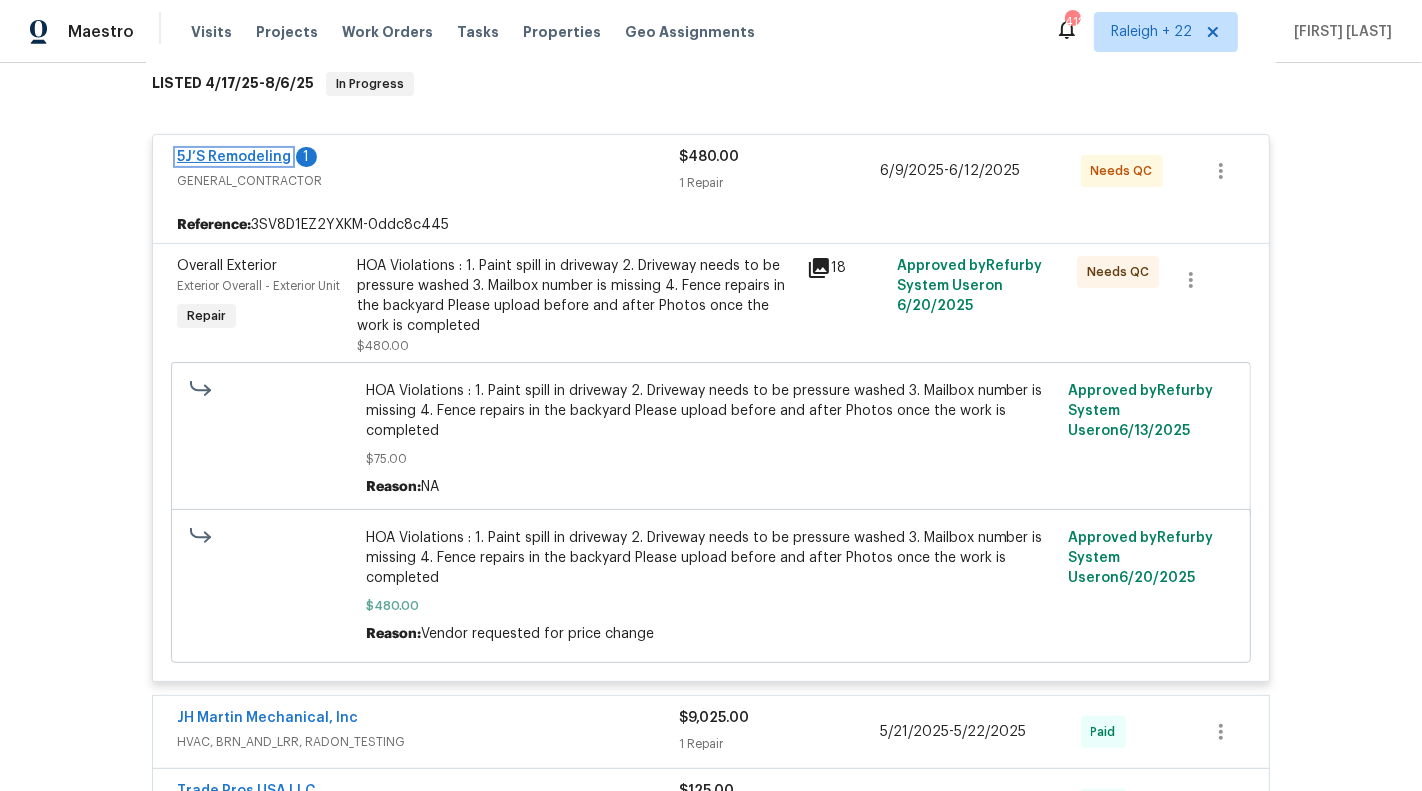 click on "5J’S Remodeling" at bounding box center (234, 157) 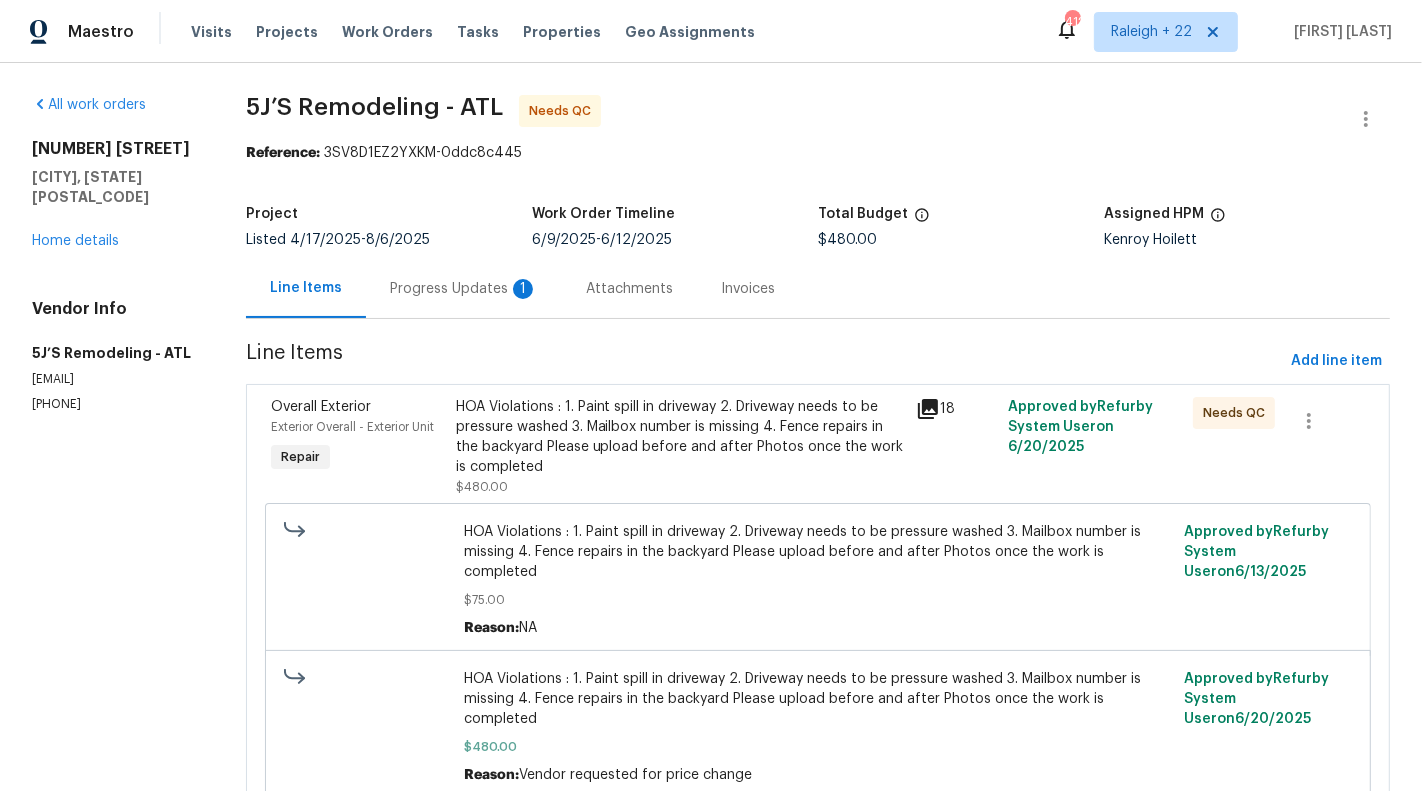 click on "Progress Updates 1" at bounding box center (464, 288) 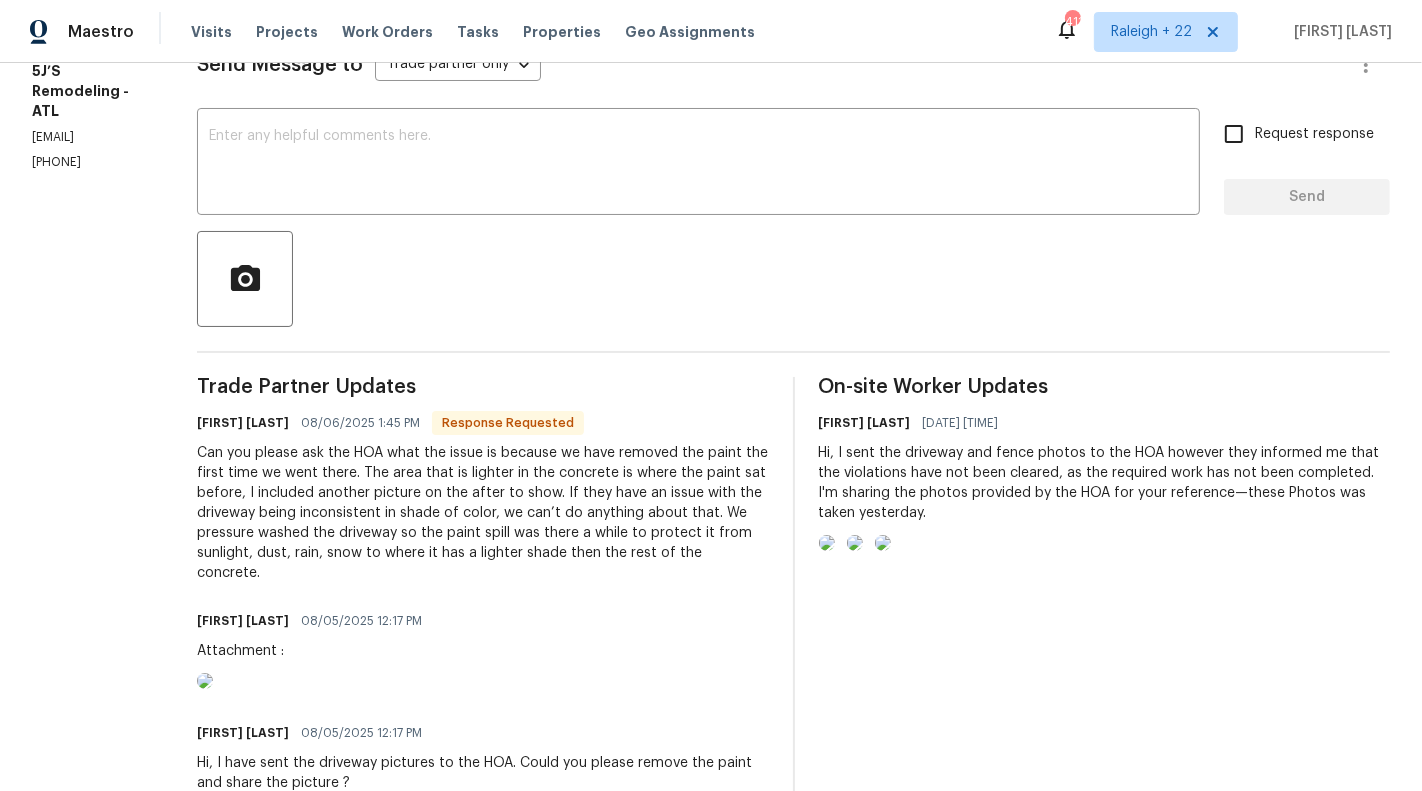 scroll, scrollTop: 303, scrollLeft: 0, axis: vertical 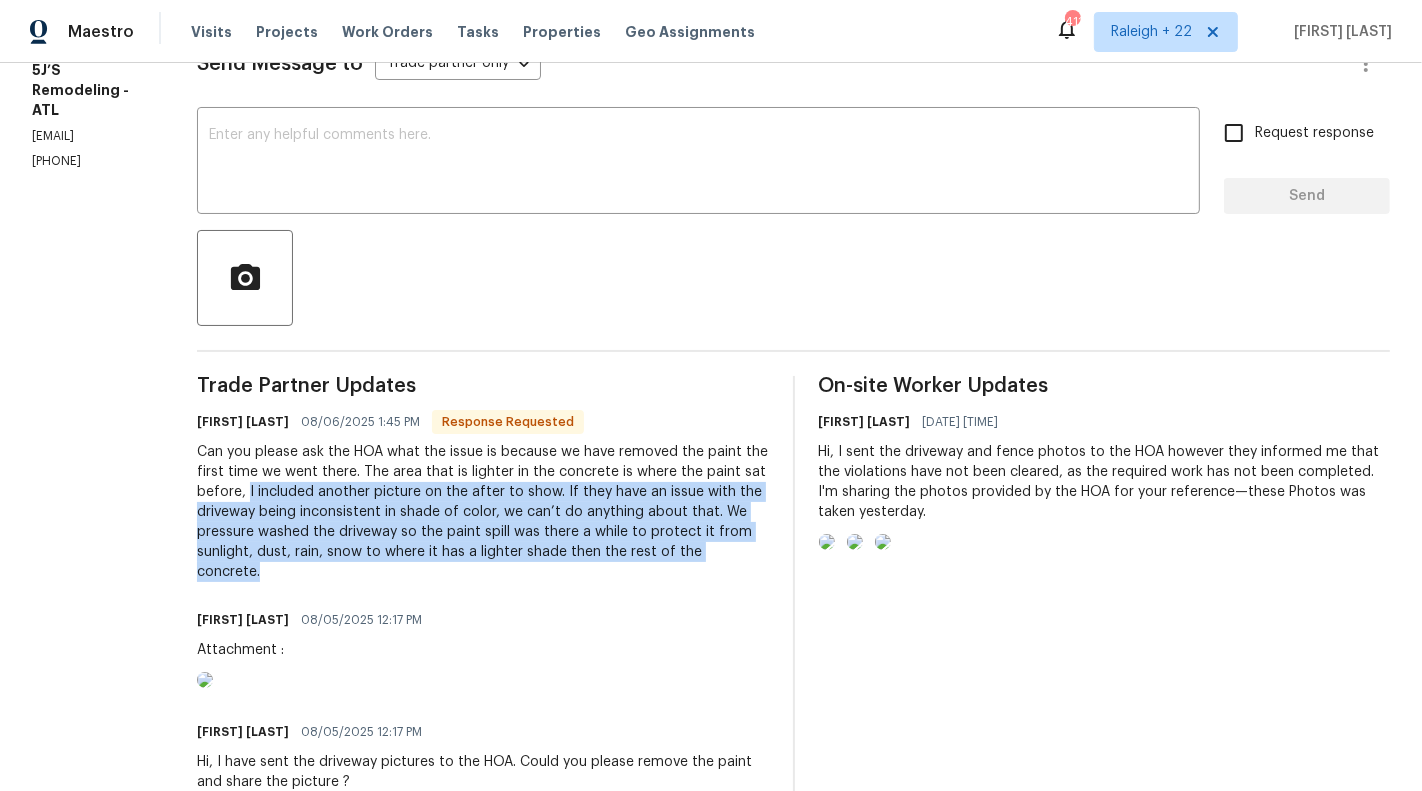 drag, startPoint x: 362, startPoint y: 492, endPoint x: 777, endPoint y: 569, distance: 422.08292 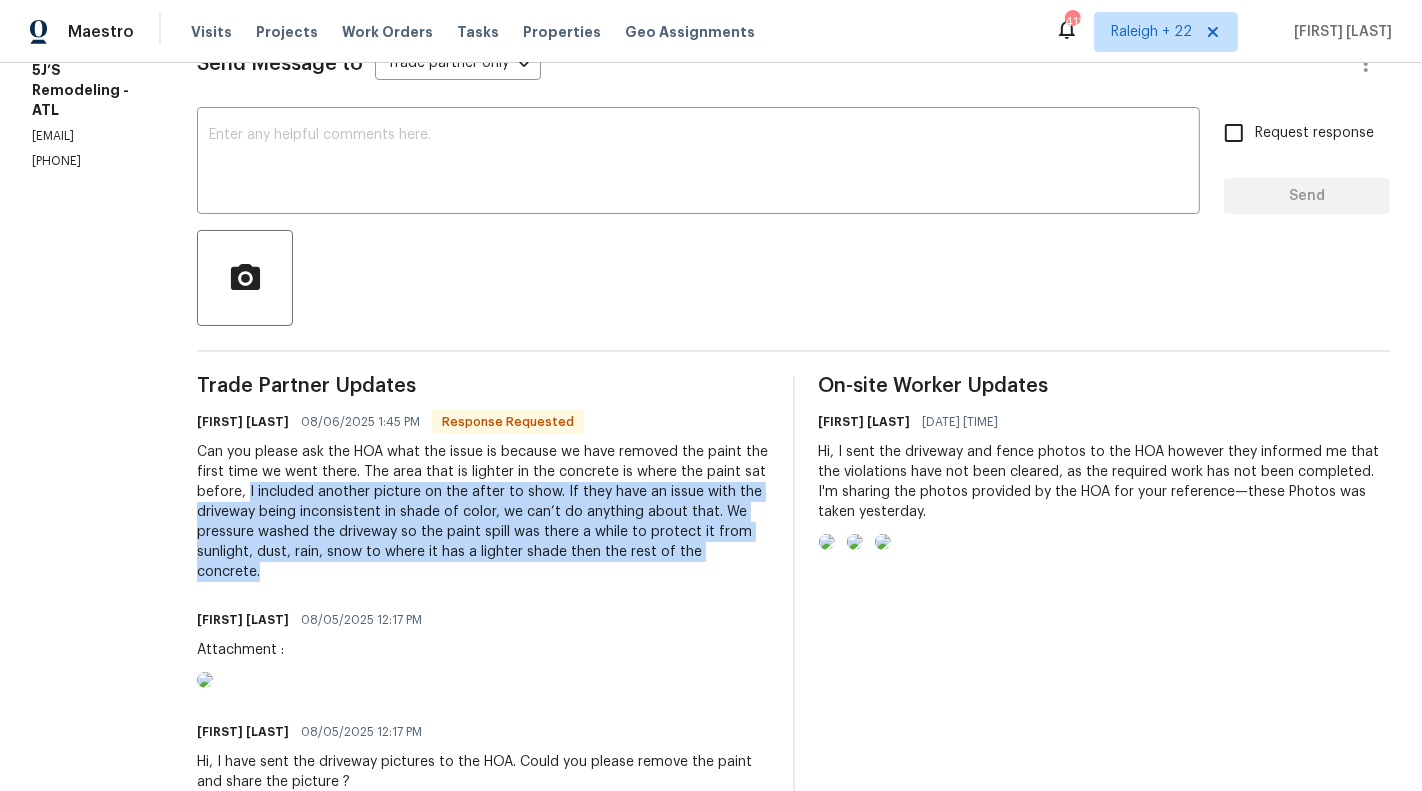 click on "Can you please ask the HOA what the issue is because we have removed the paint the first time we went there. The area that is lighter in the concrete is where the paint sat before, I included another picture on the after to show. If they have an issue with the driveway being inconsistent in shade of color, we can’t do anything about that. We pressure washed the driveway so the paint spill was there a while to protect it from sunlight, dust, rain, snow to where it has a lighter shade then the rest of the concrete." at bounding box center (483, 512) 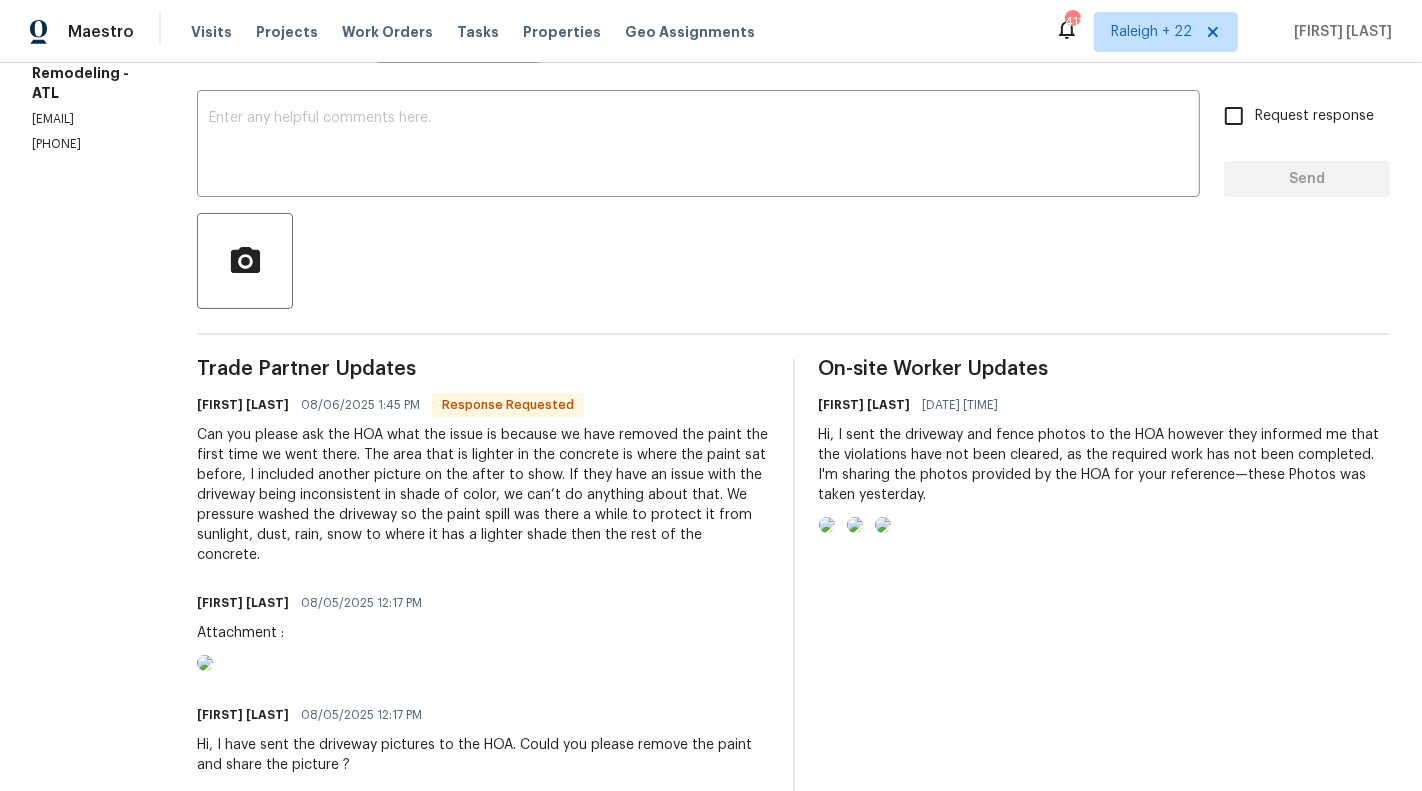 scroll, scrollTop: 322, scrollLeft: 0, axis: vertical 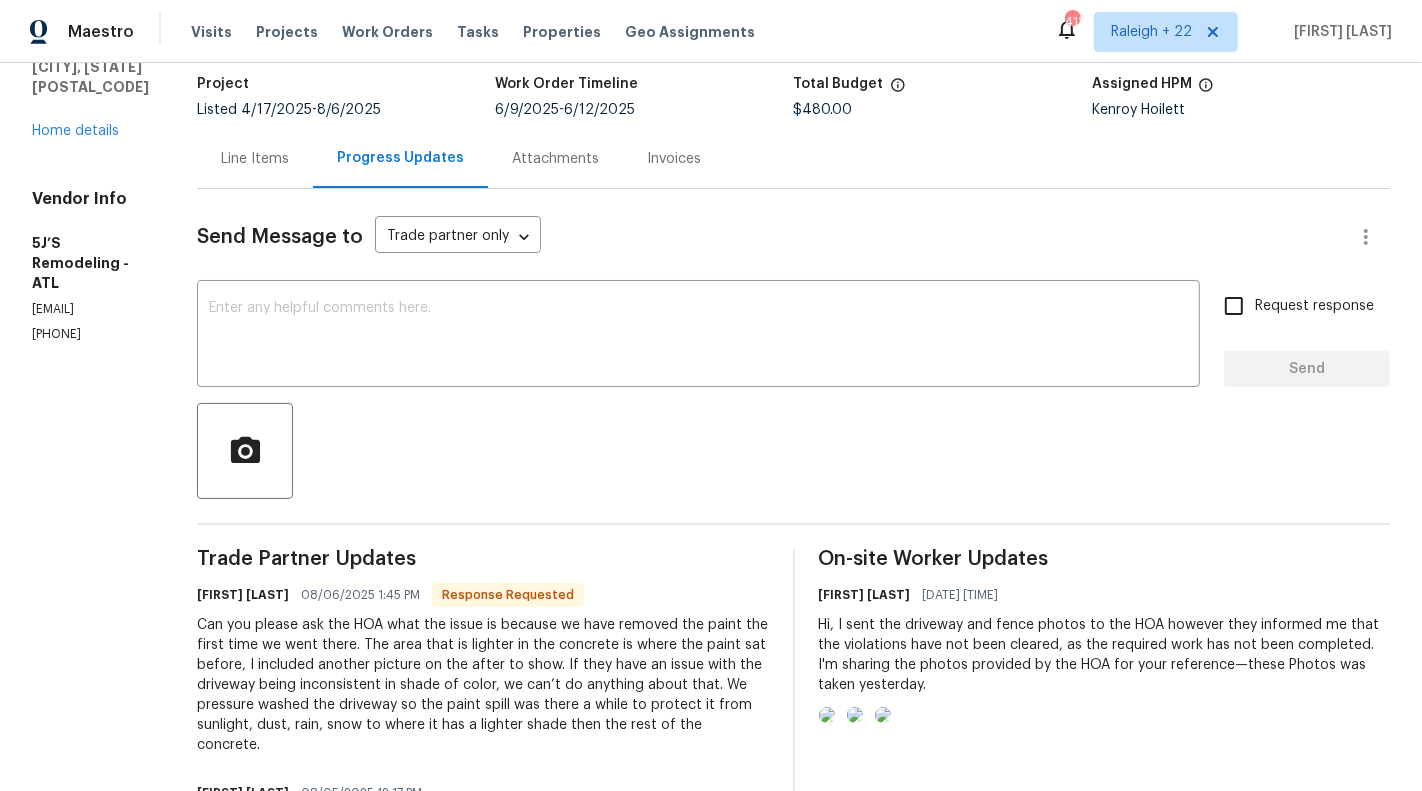 click on "Line Items" at bounding box center [255, 158] 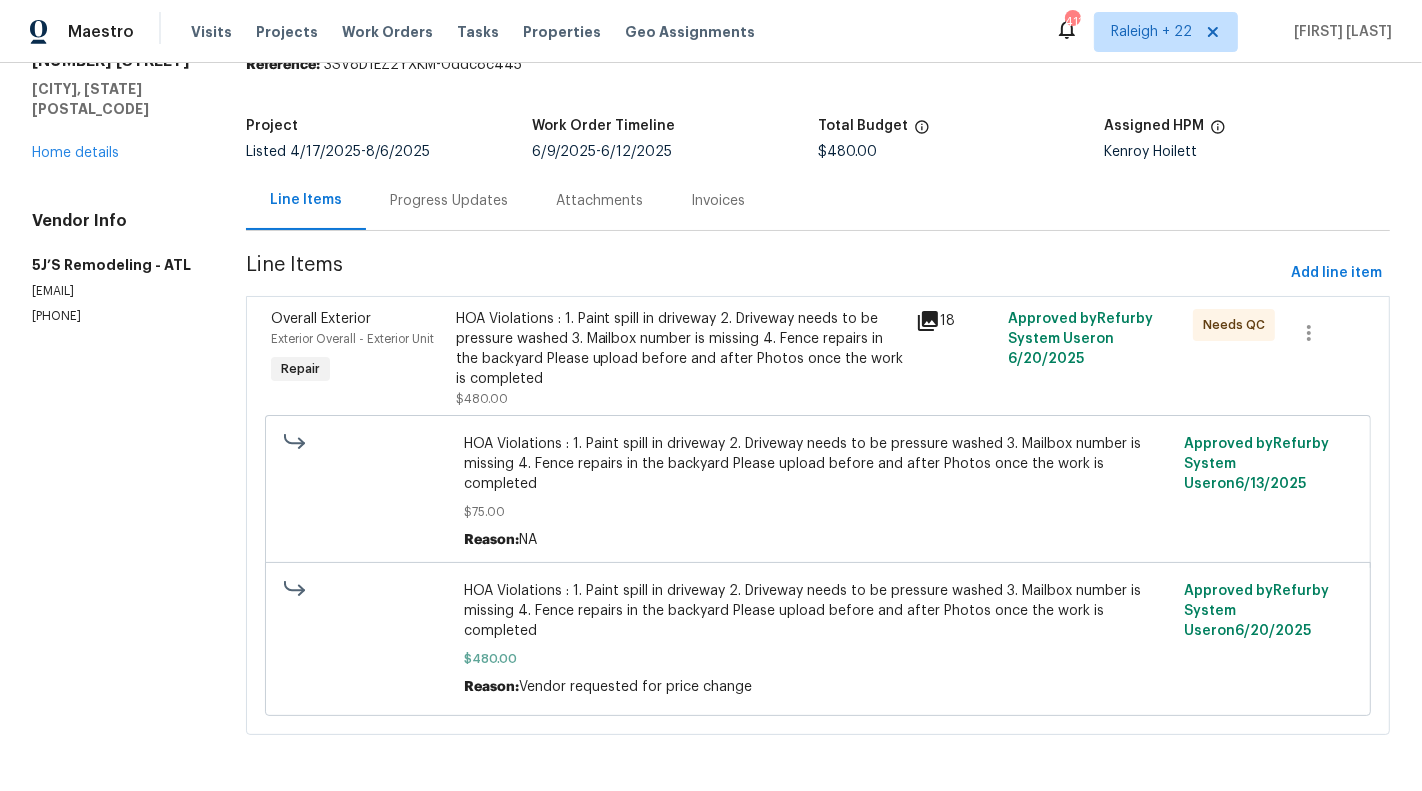 scroll, scrollTop: 47, scrollLeft: 0, axis: vertical 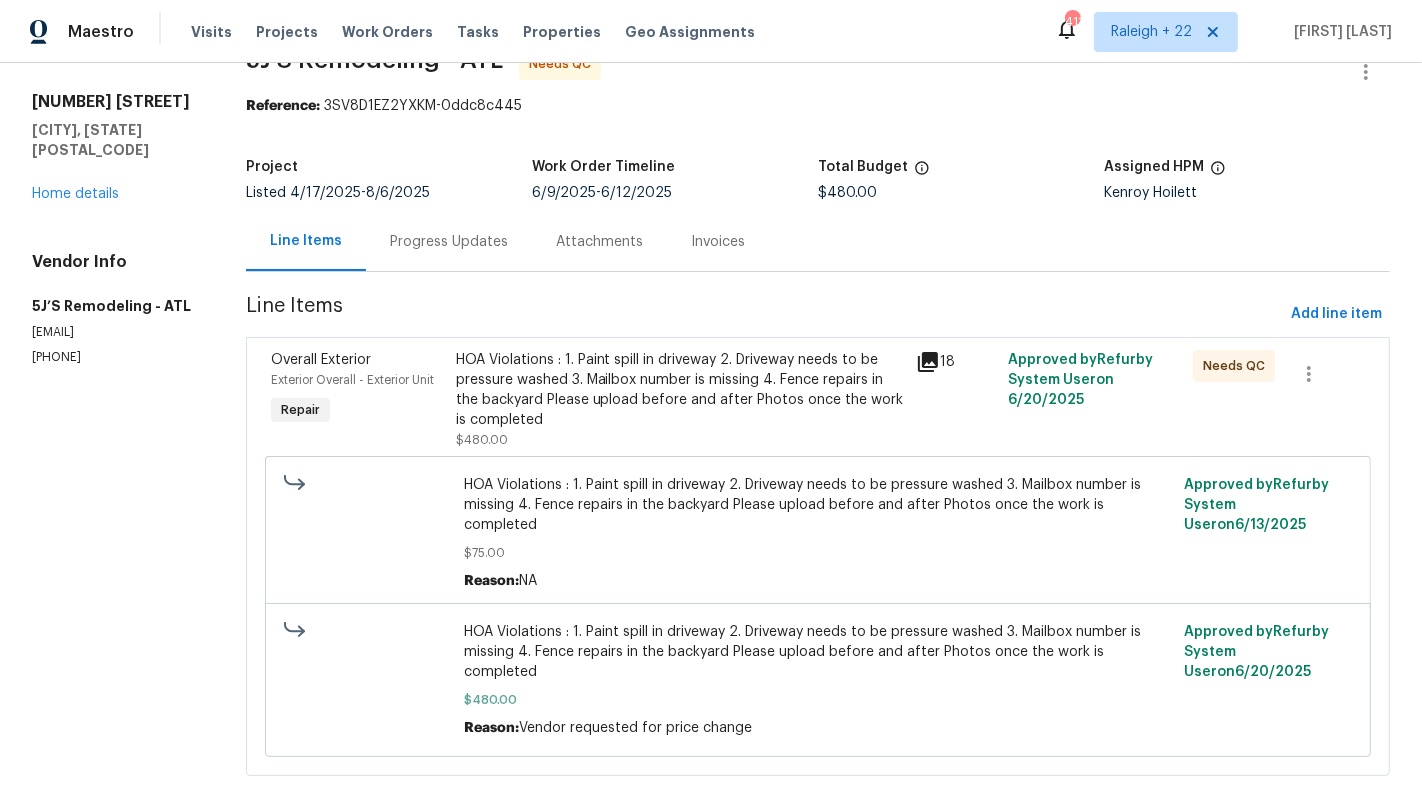 click on "HOA Violations : 1. Paint spill in driveway
2. Driveway needs to be pressure washed
3. Mailbox number is missing
4. Fence repairs in the backyard
Please upload before and after Photos once the work is completed" at bounding box center [680, 390] 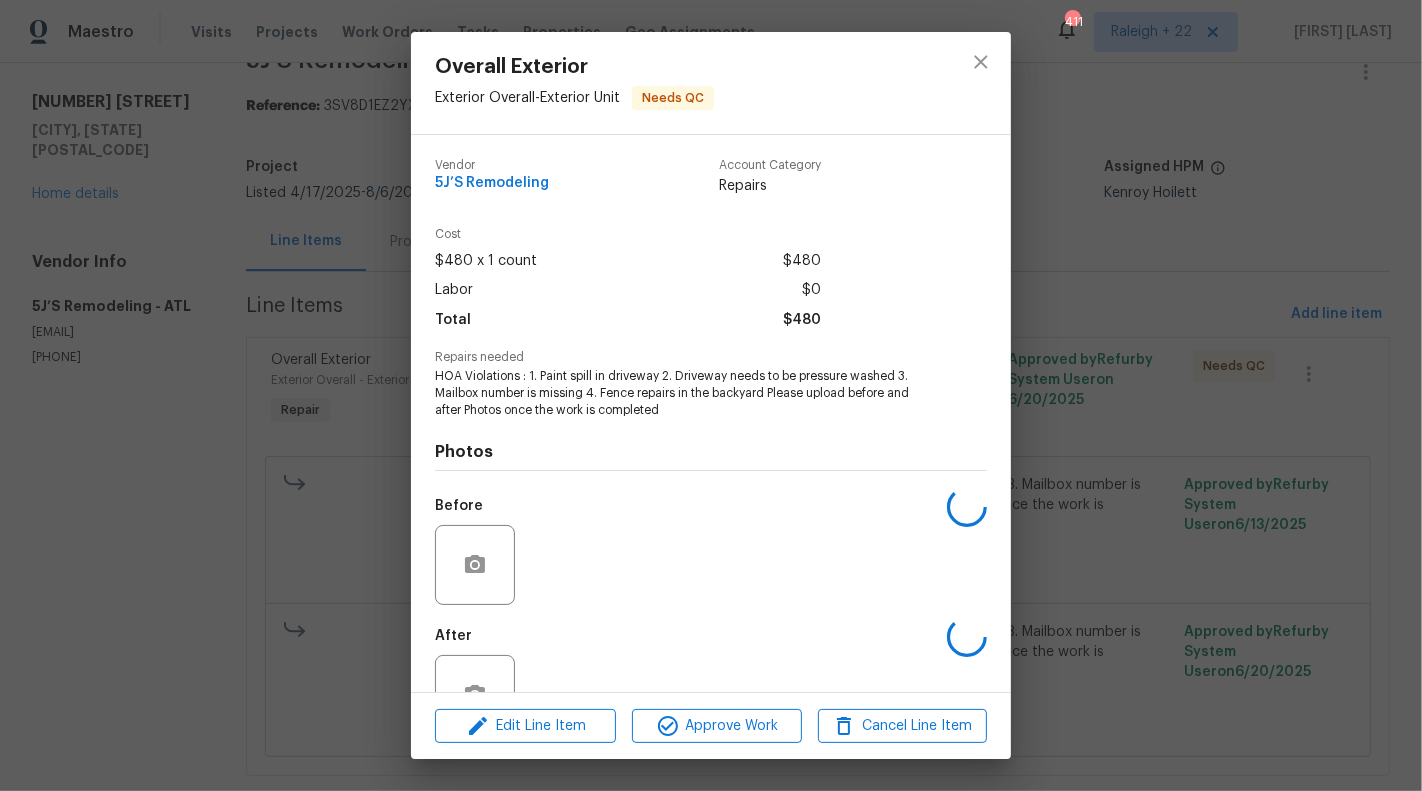 scroll, scrollTop: 63, scrollLeft: 0, axis: vertical 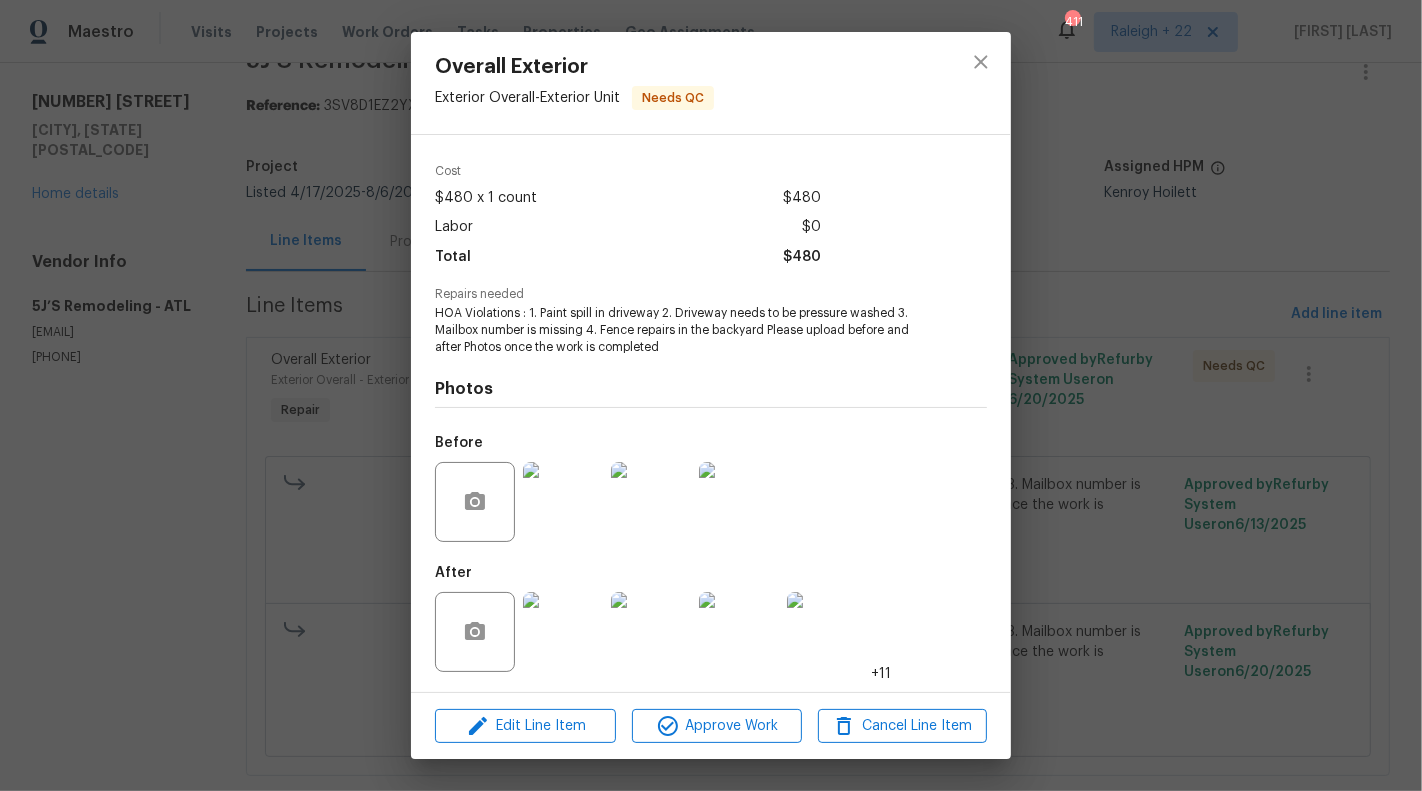 click at bounding box center [563, 632] 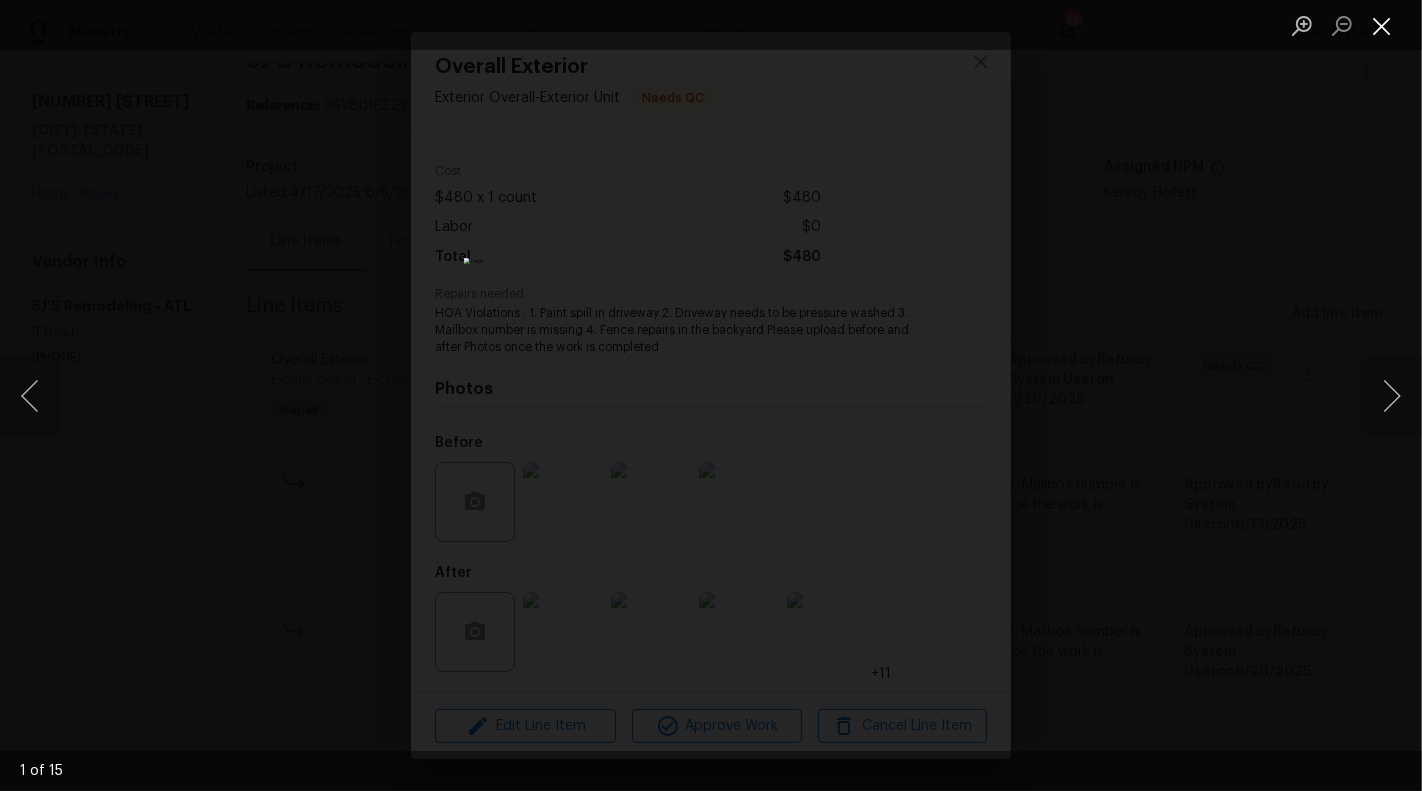 click at bounding box center [1382, 25] 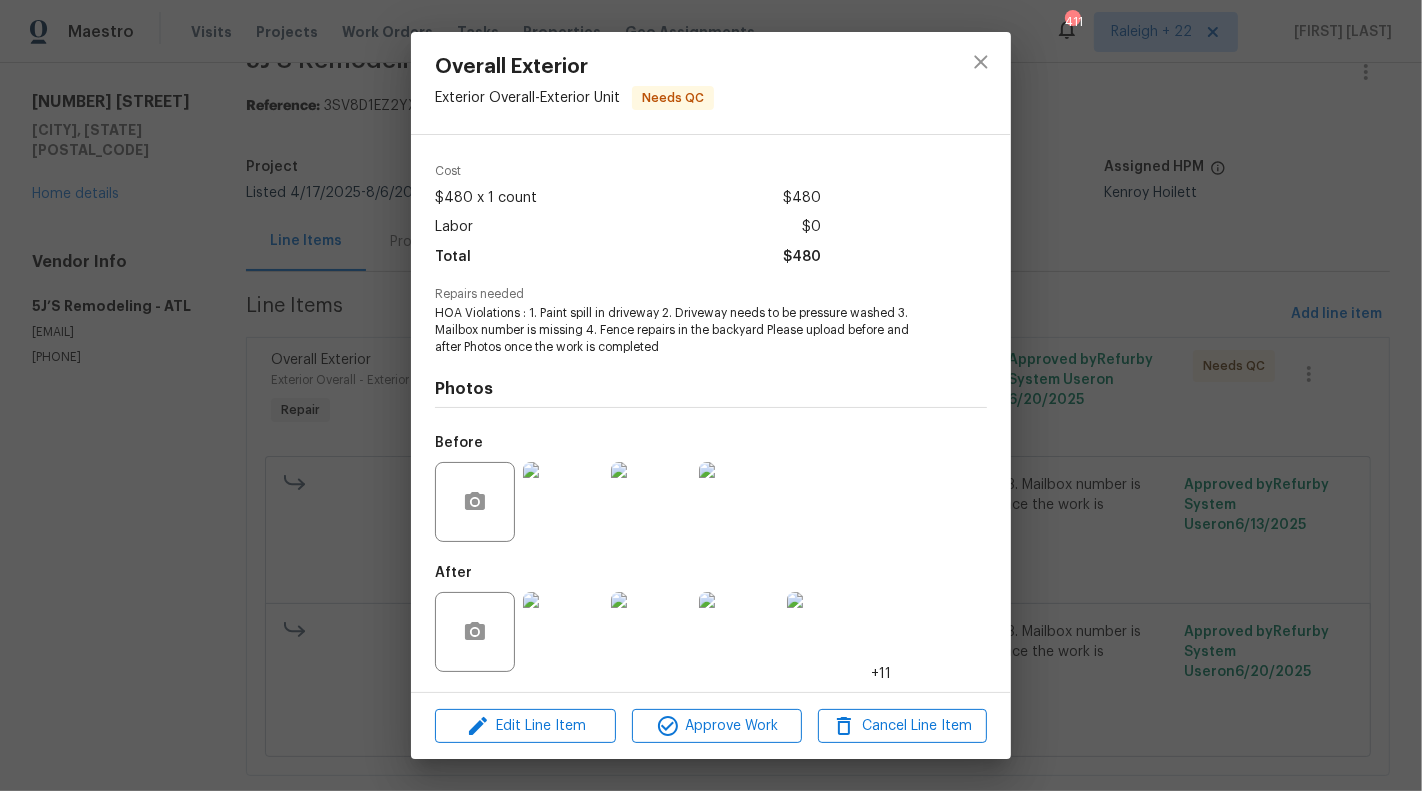 click at bounding box center [563, 502] 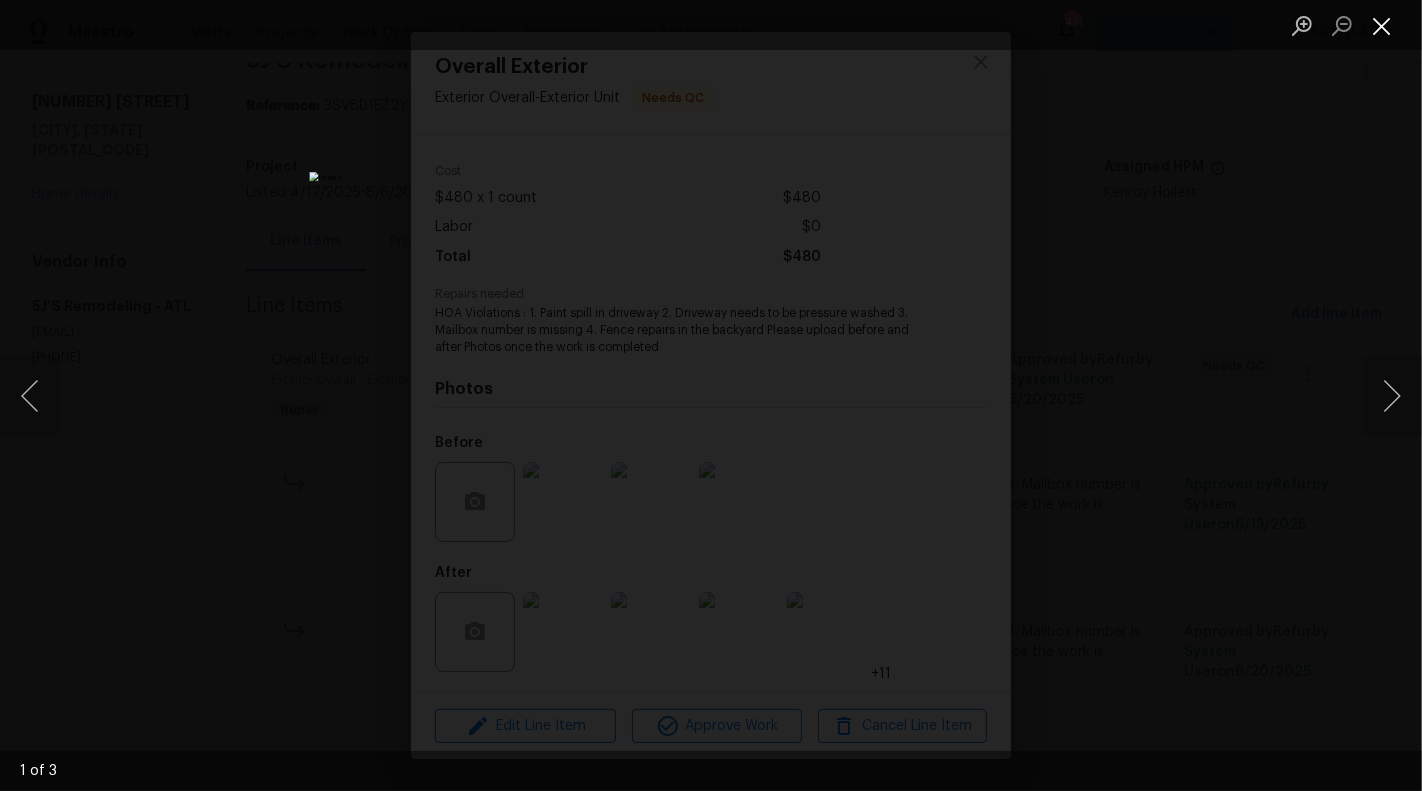 click at bounding box center [1382, 25] 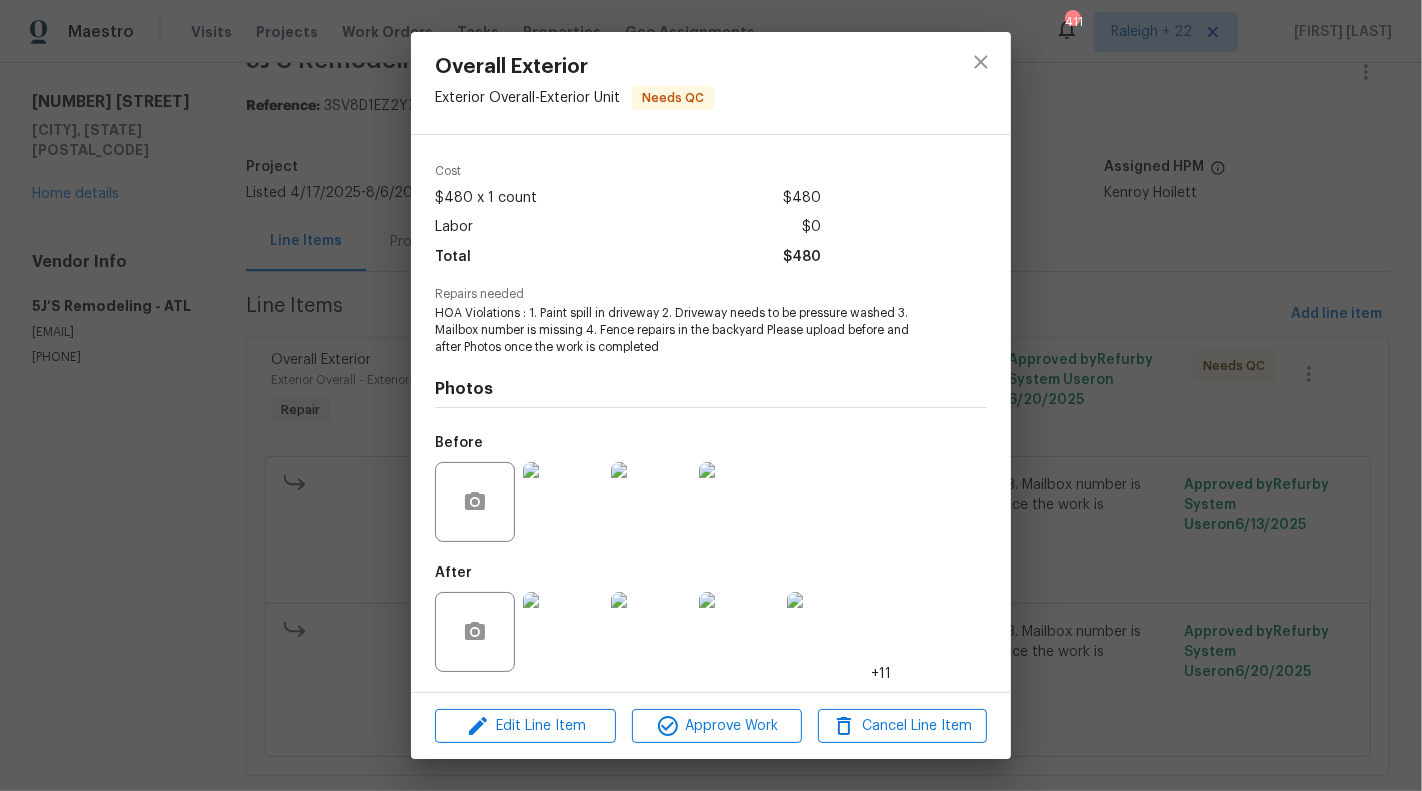 click at bounding box center (563, 632) 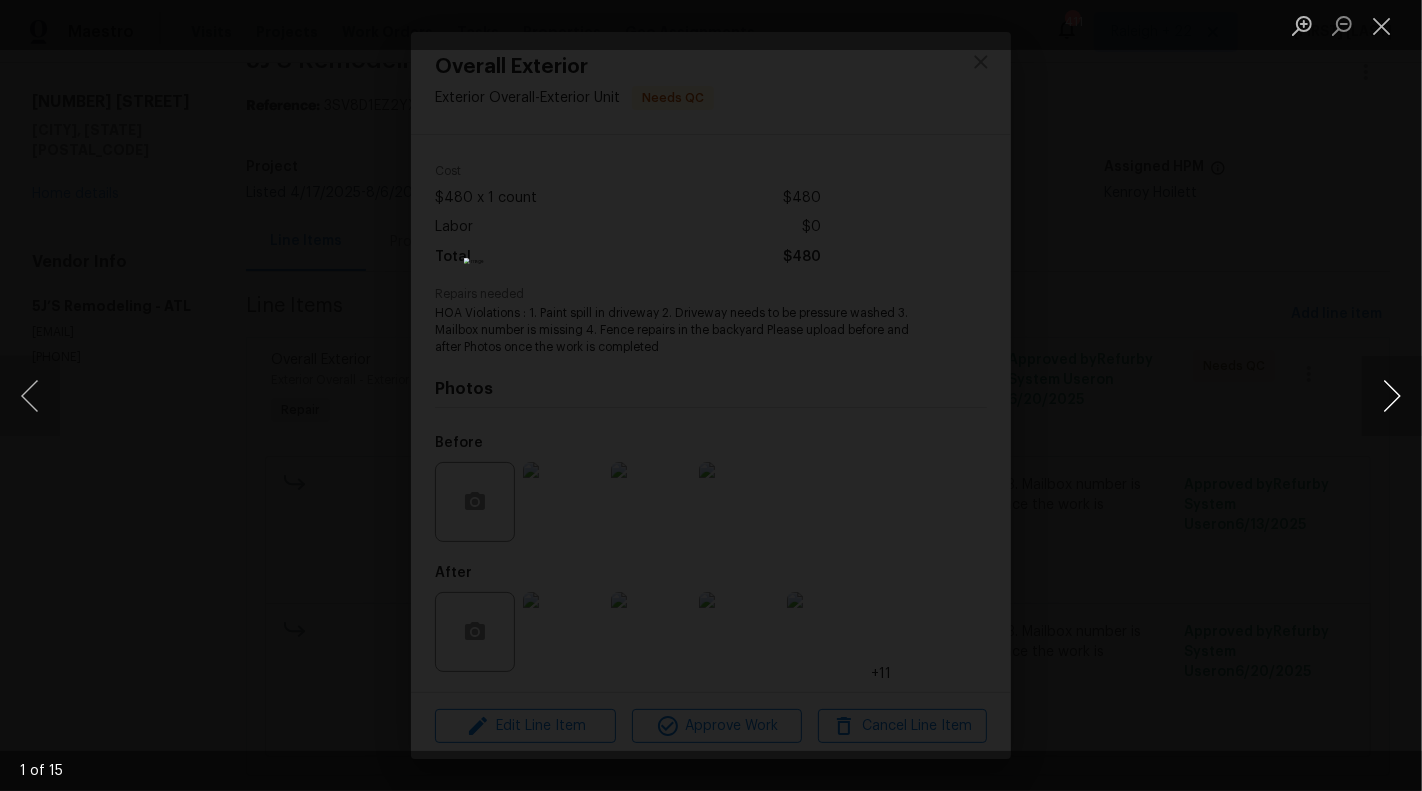 click at bounding box center (1392, 396) 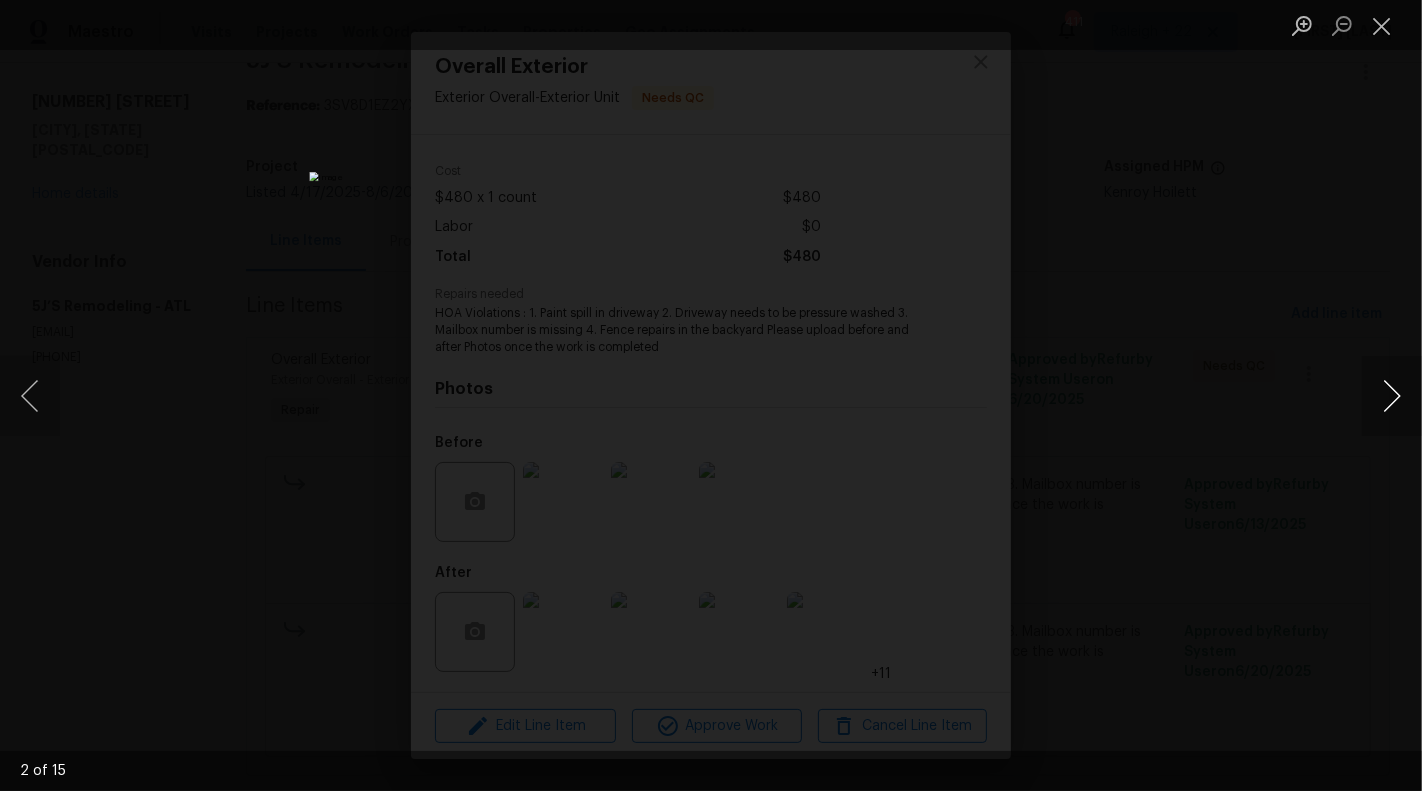 click at bounding box center [1392, 396] 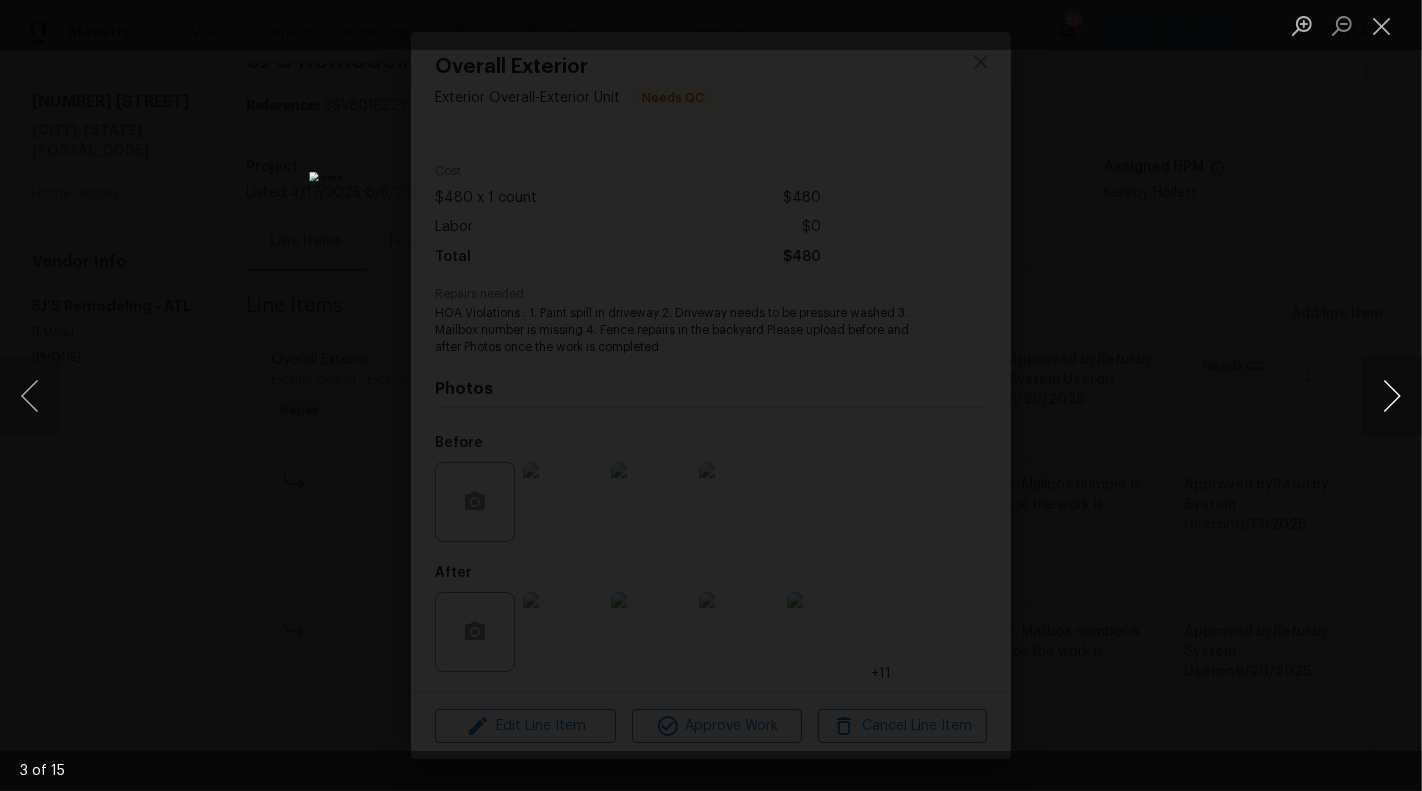 click at bounding box center (1392, 396) 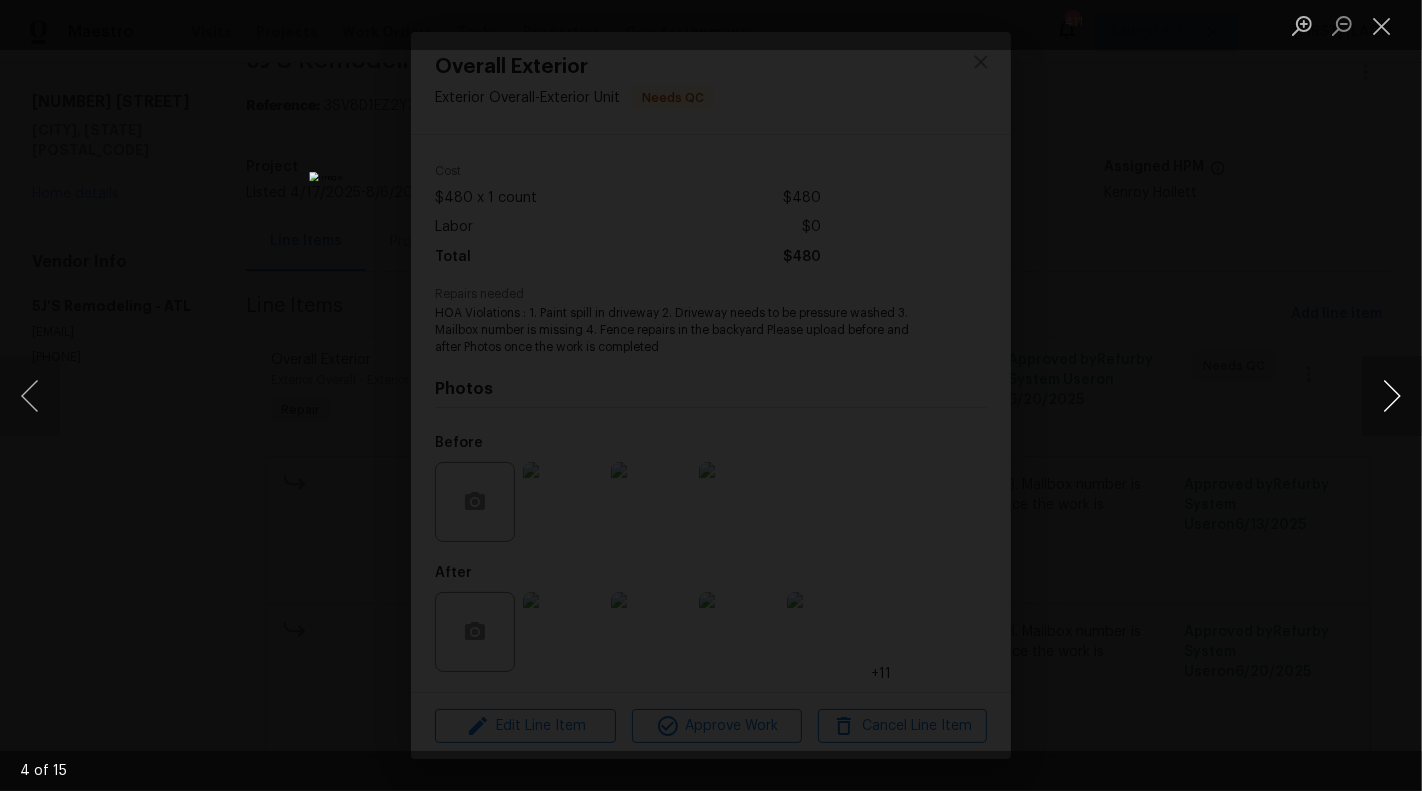 click at bounding box center [1392, 396] 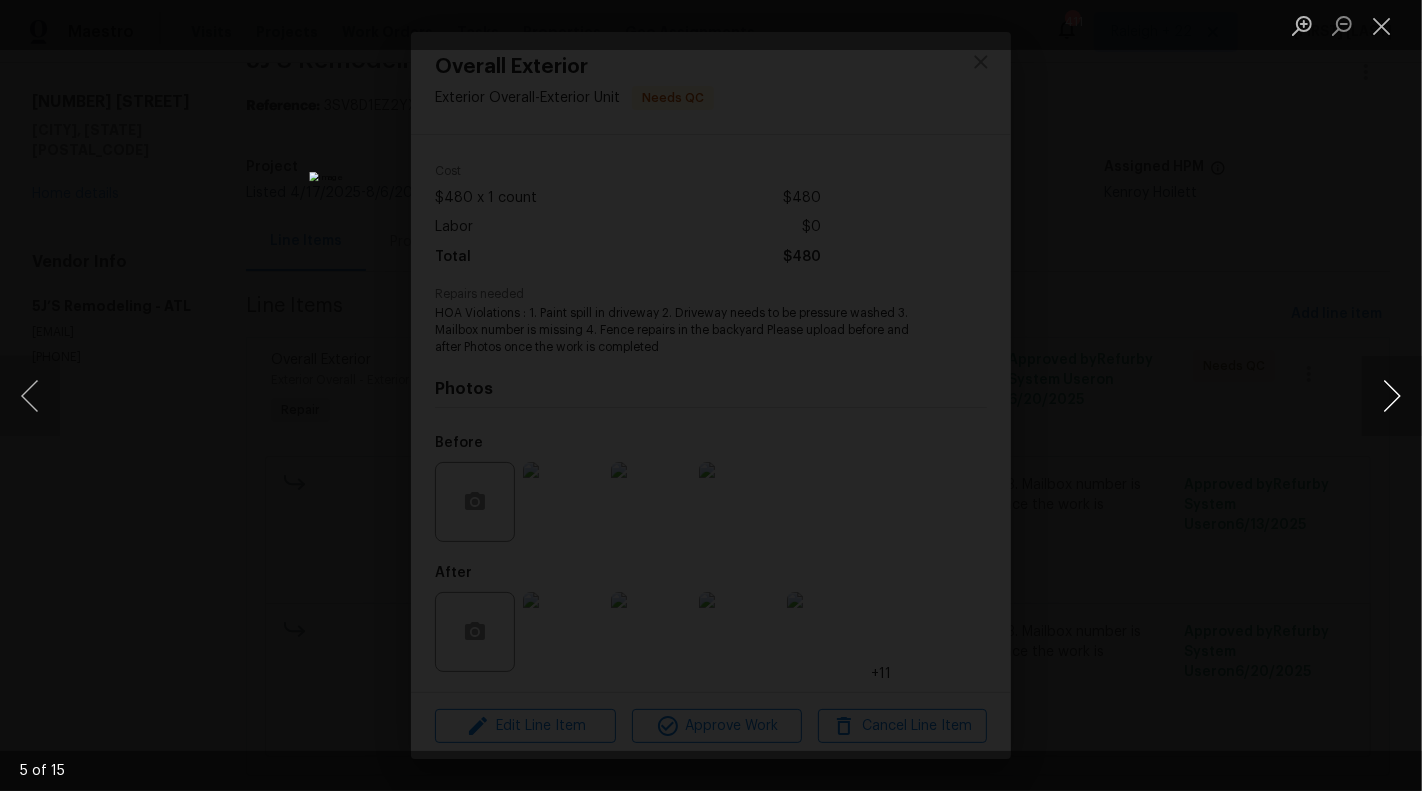 click at bounding box center [1392, 396] 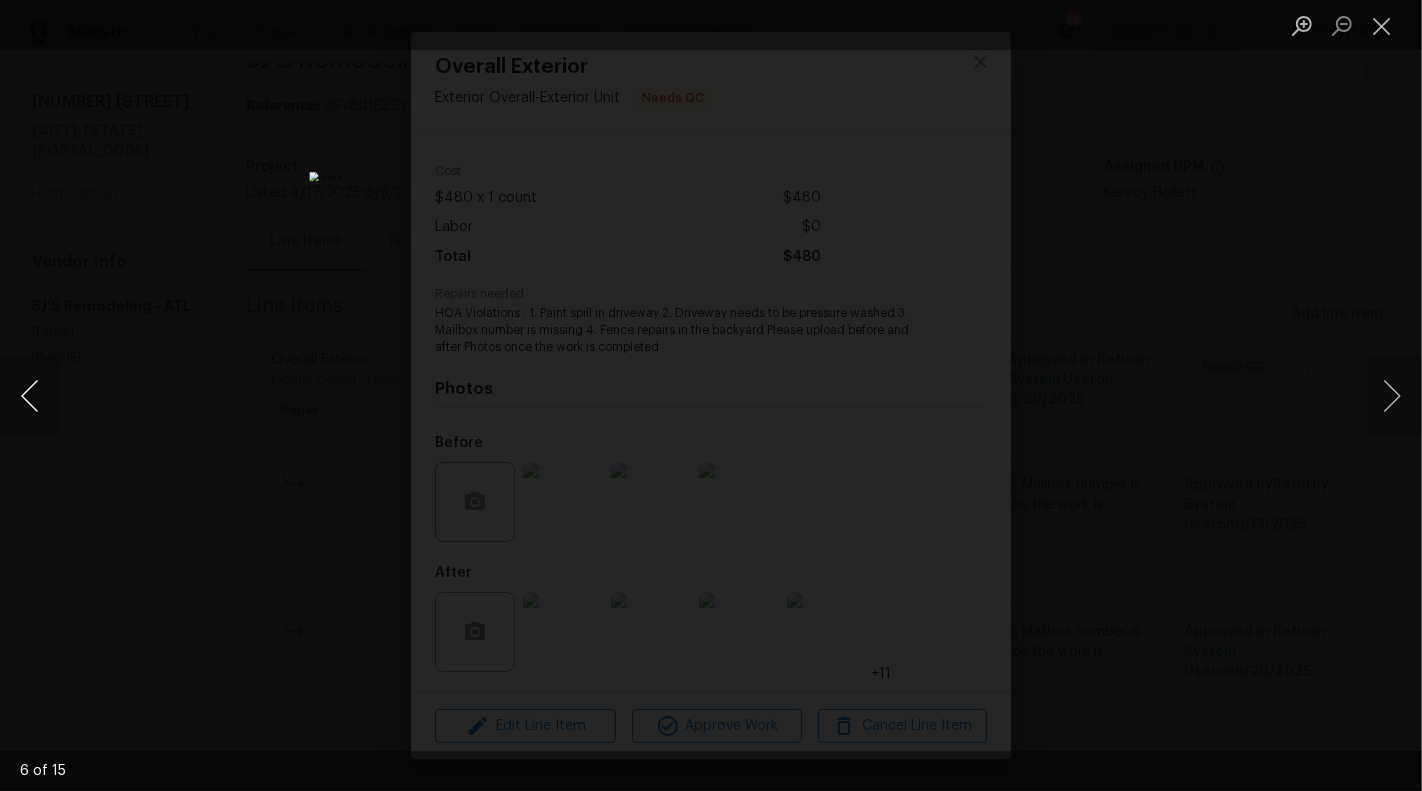 click at bounding box center [30, 396] 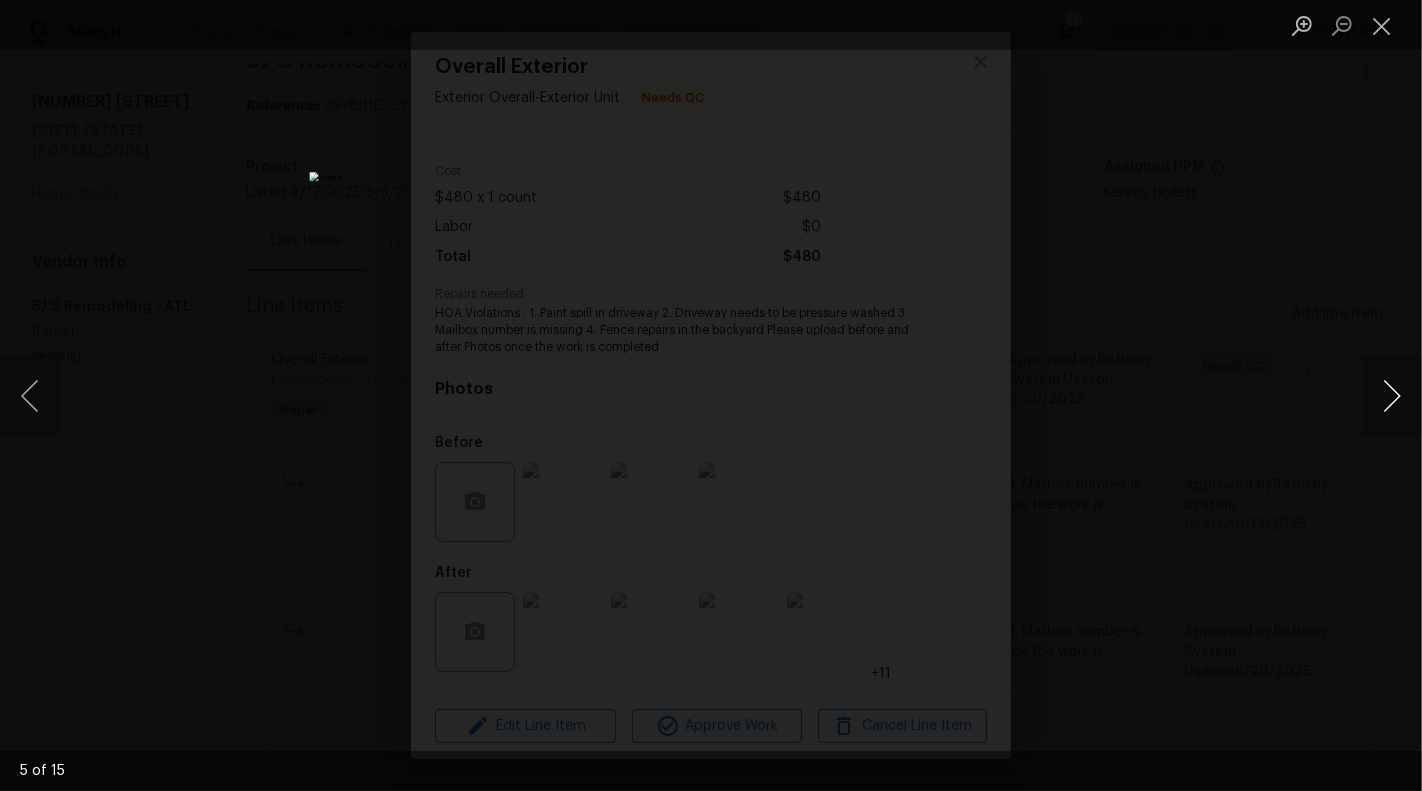 click at bounding box center [1392, 396] 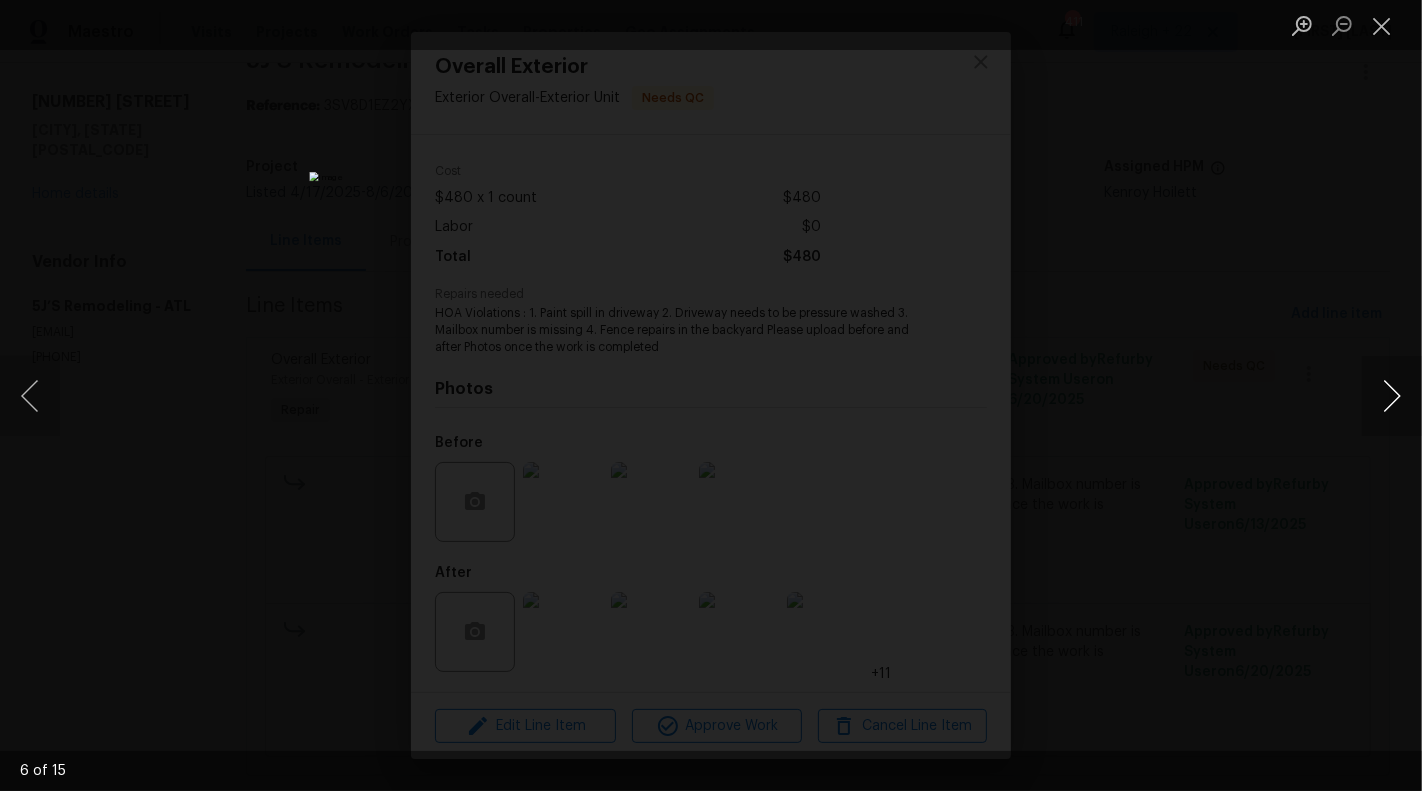 click at bounding box center [1392, 396] 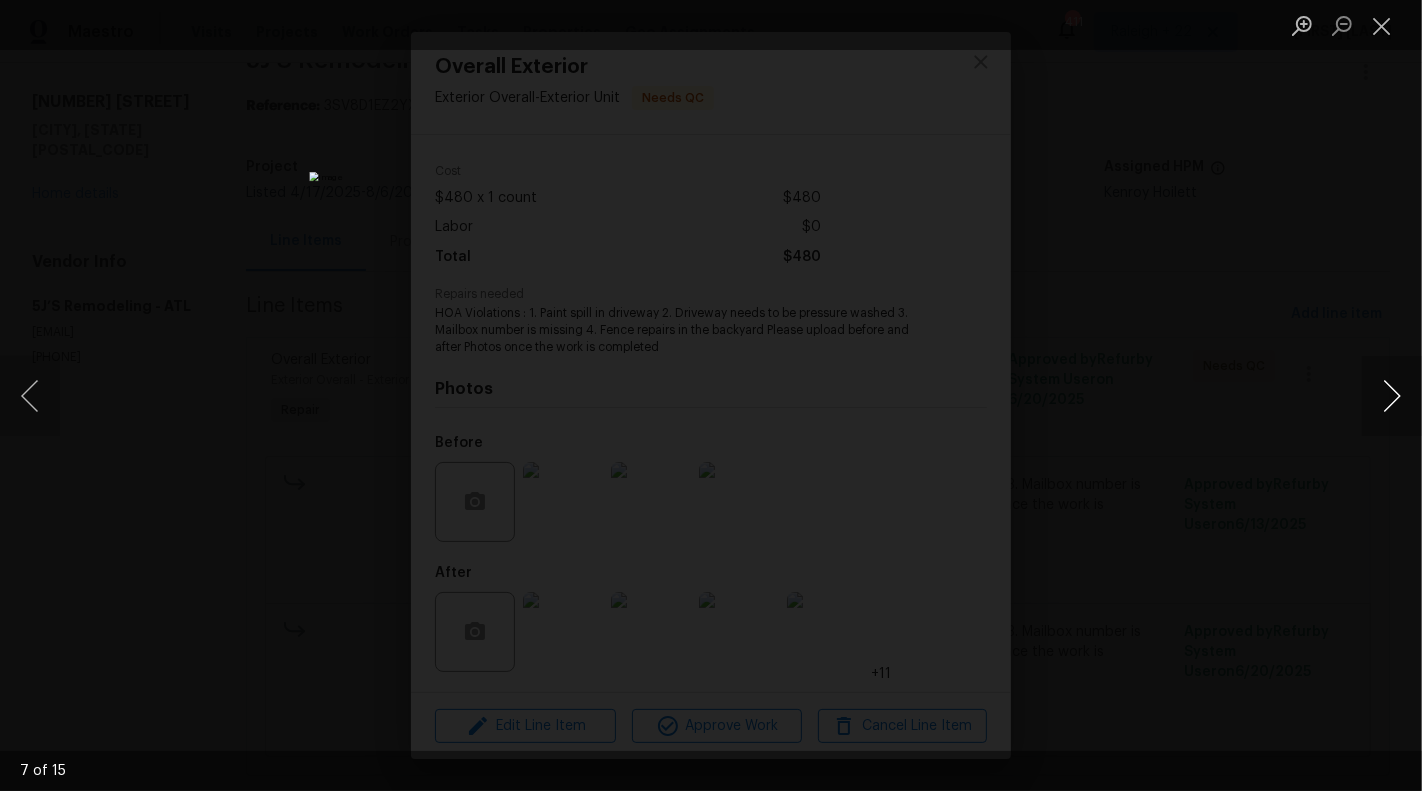 click at bounding box center (1392, 396) 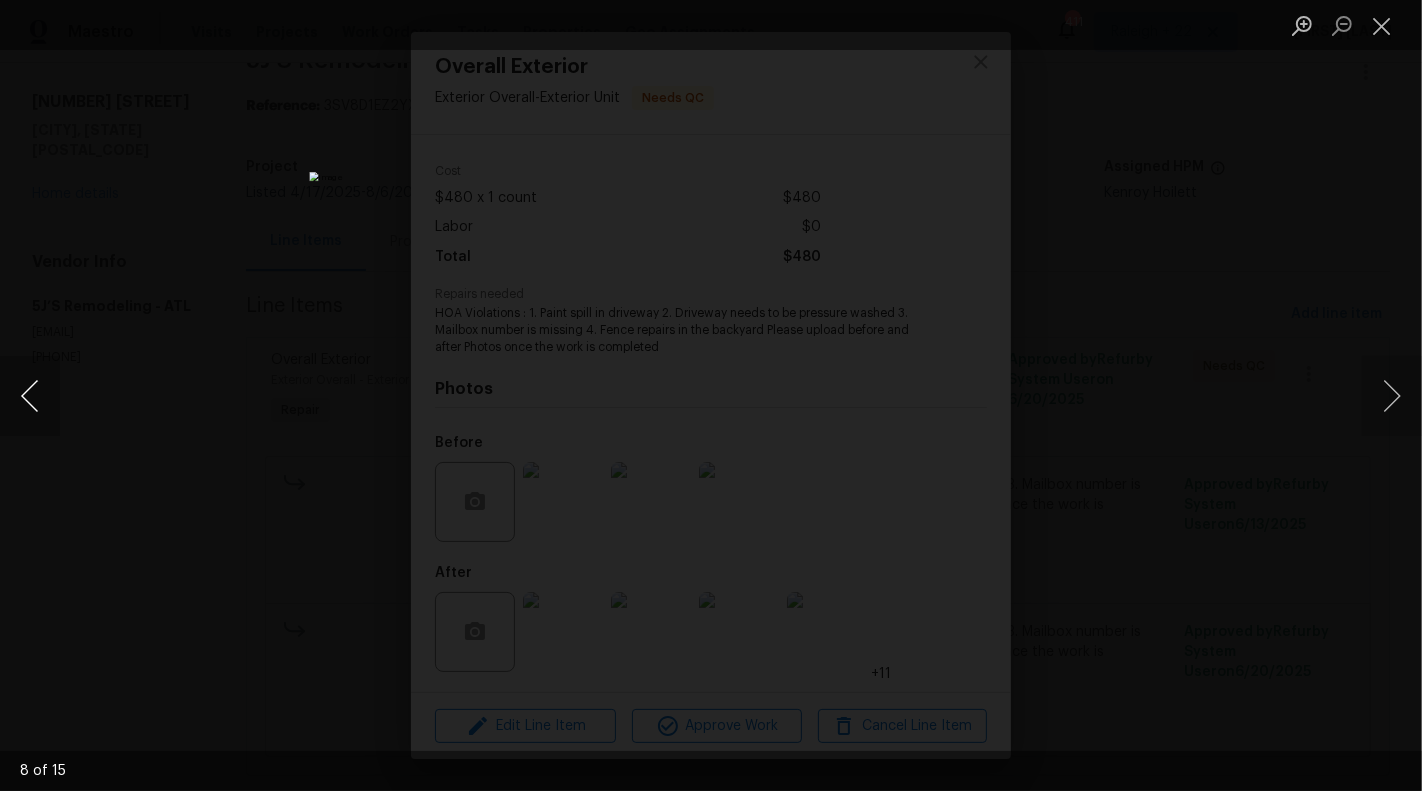 click at bounding box center (30, 396) 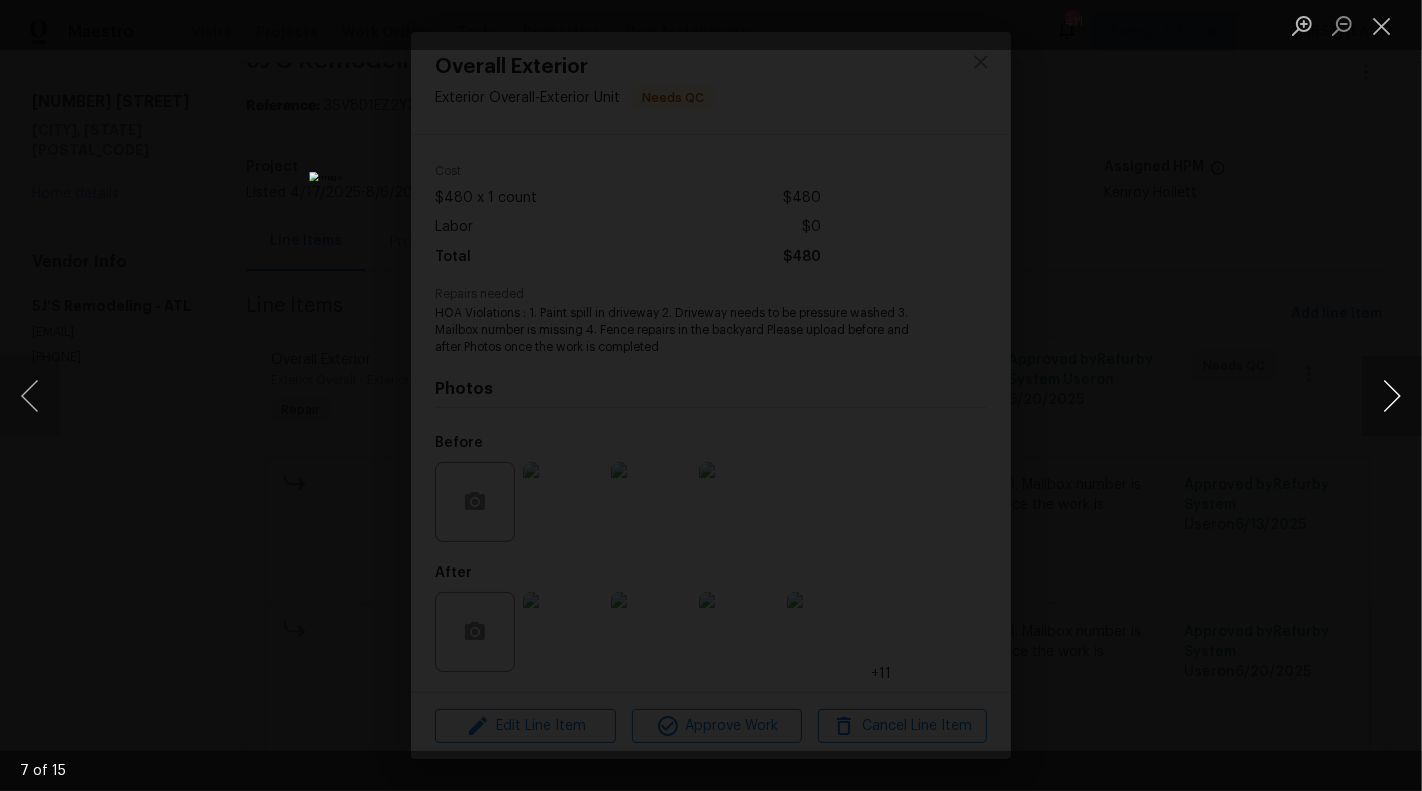 click at bounding box center [1392, 396] 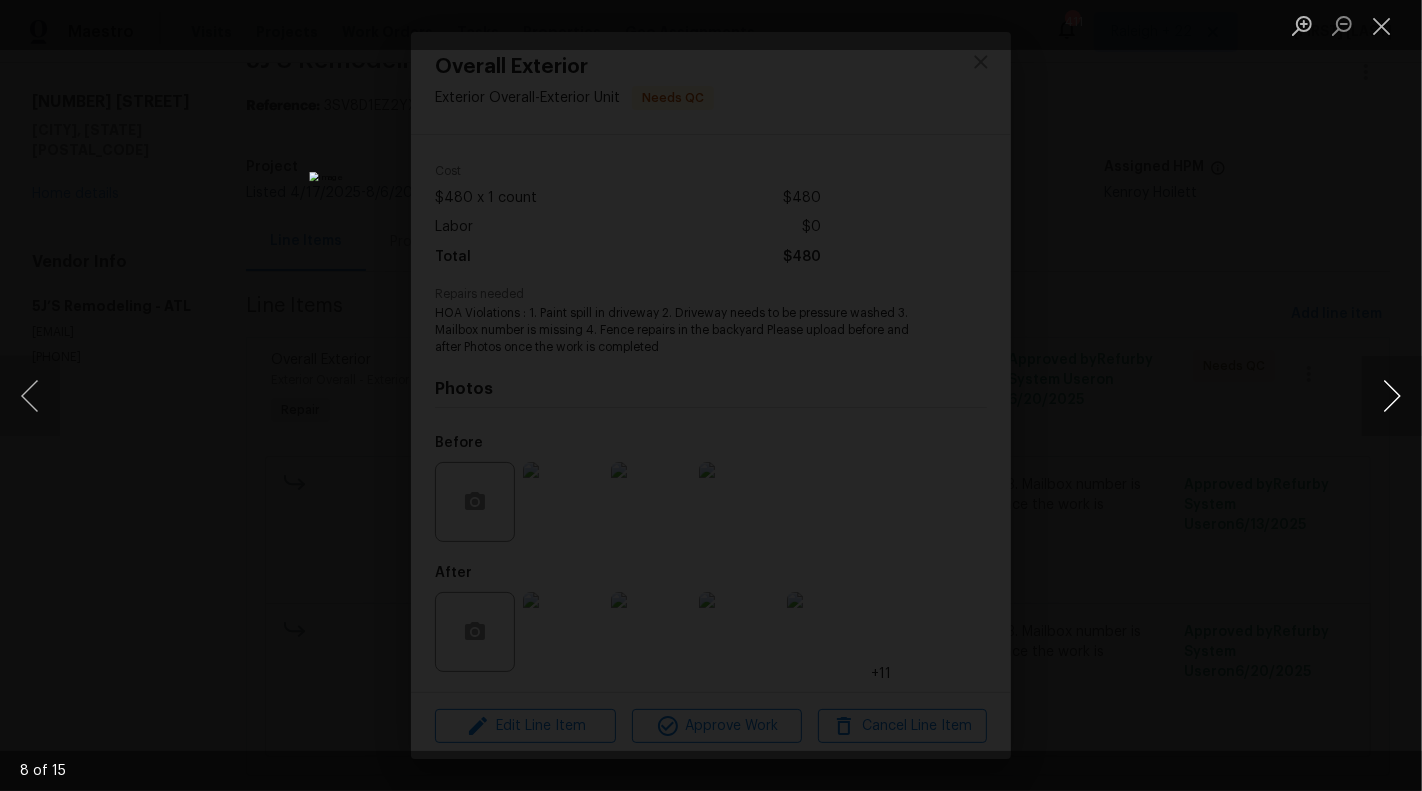 click at bounding box center [1392, 396] 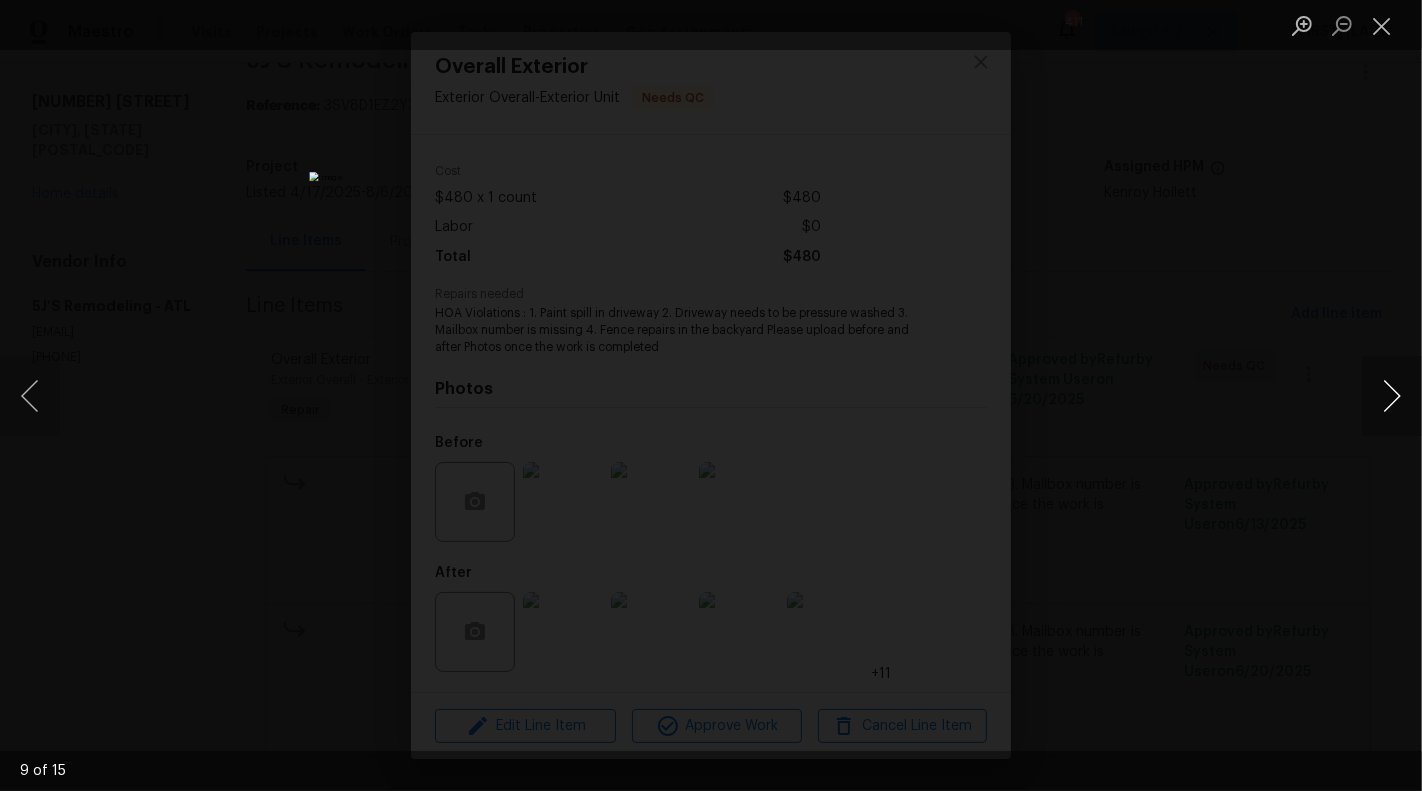 click at bounding box center (1392, 396) 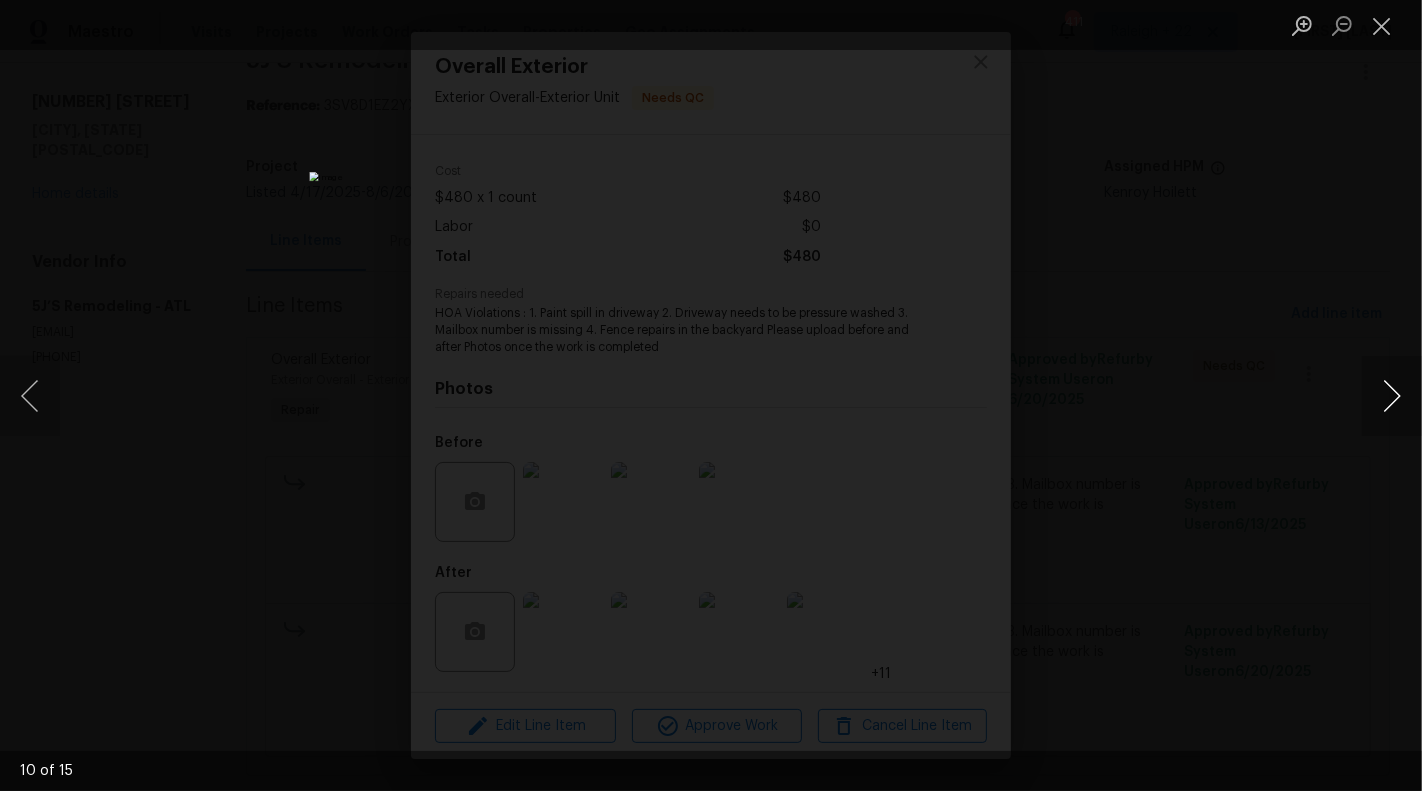 click at bounding box center [1392, 396] 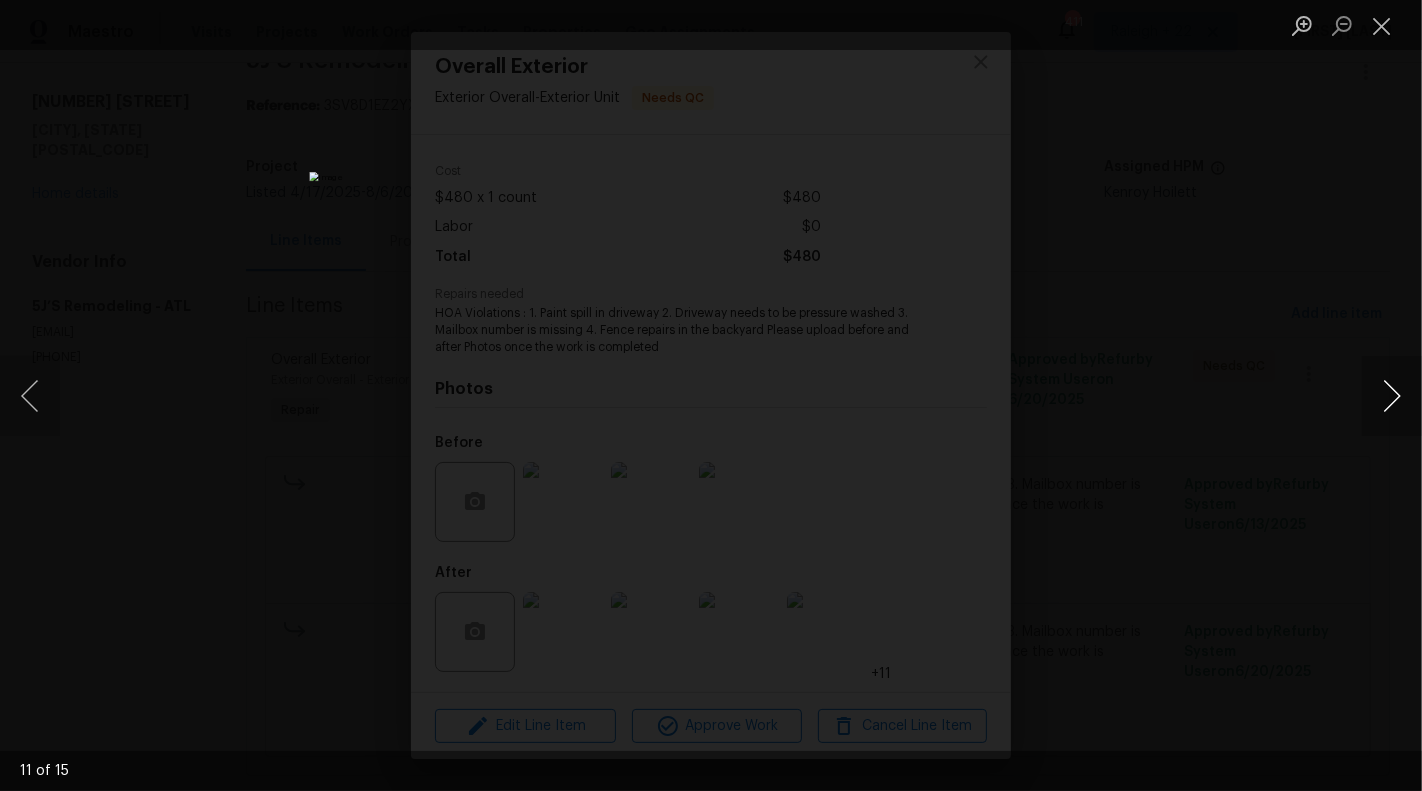 click at bounding box center (1392, 396) 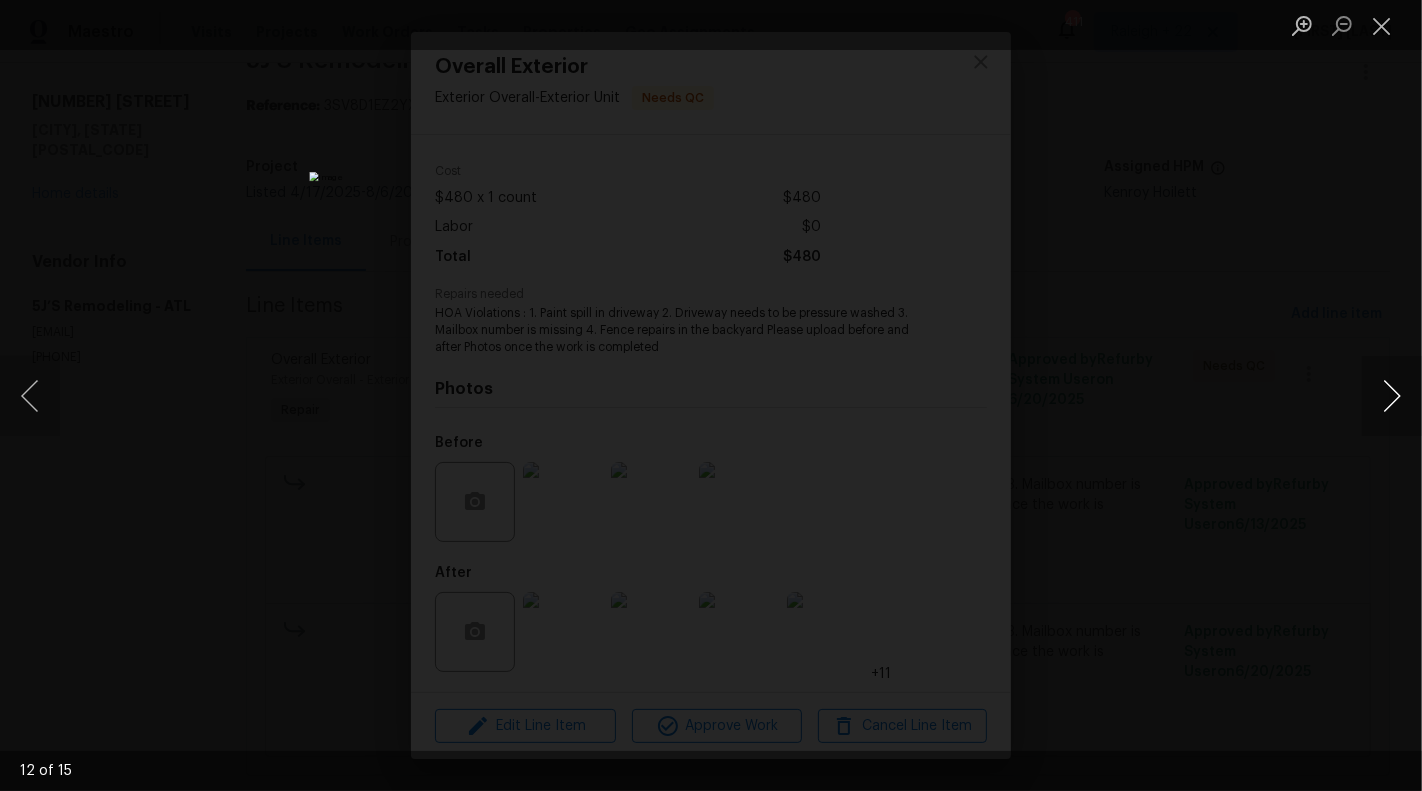 click at bounding box center (1392, 396) 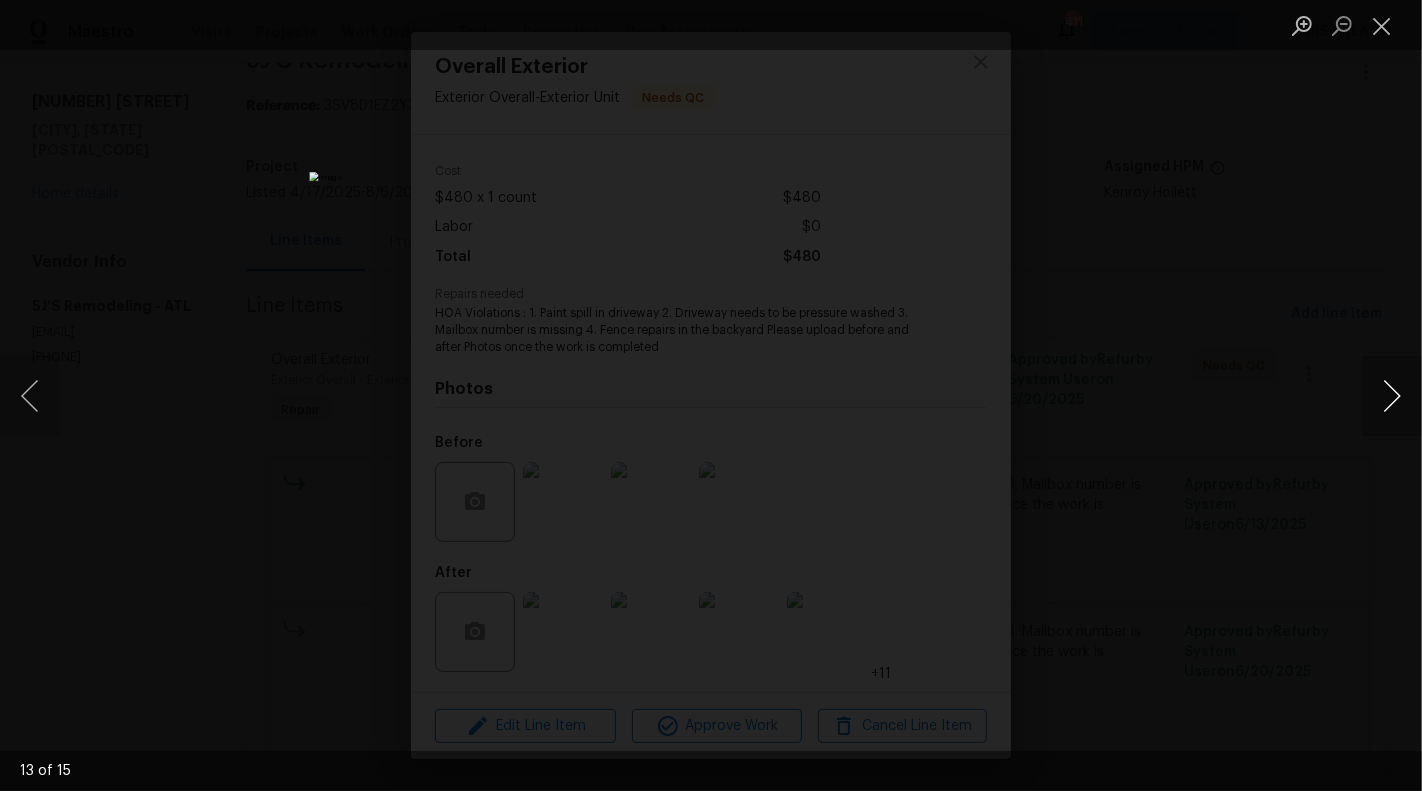 click at bounding box center [1392, 396] 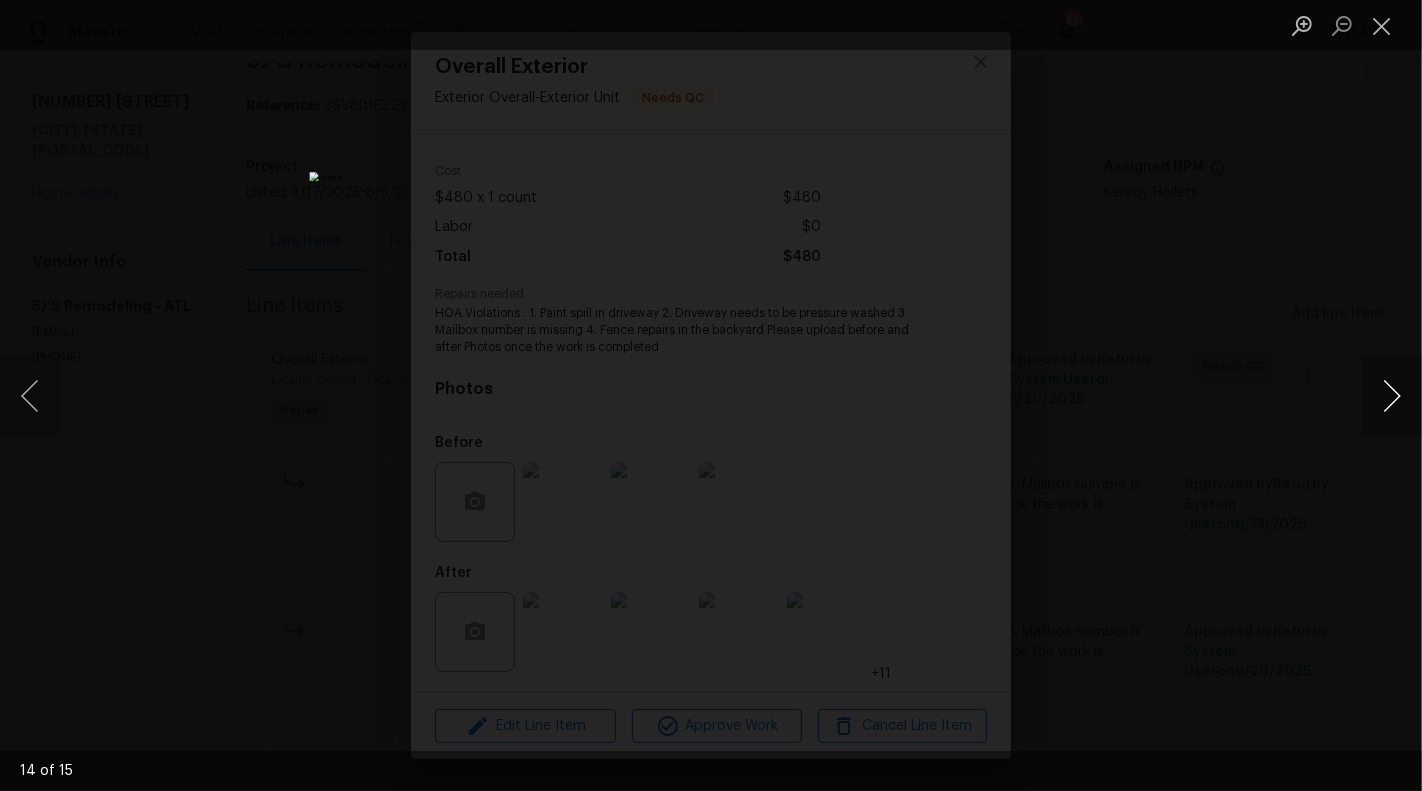 click at bounding box center (1392, 396) 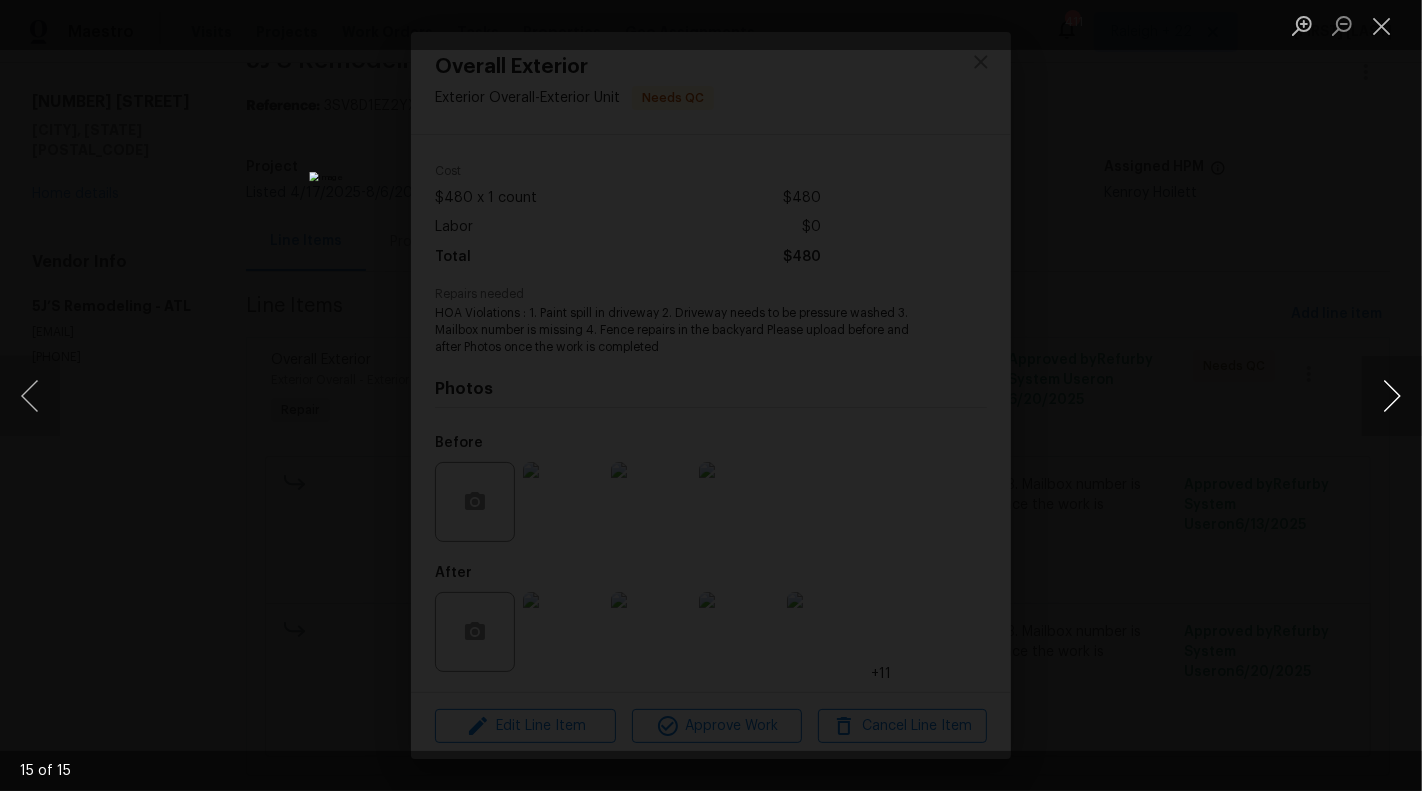 click at bounding box center (1392, 396) 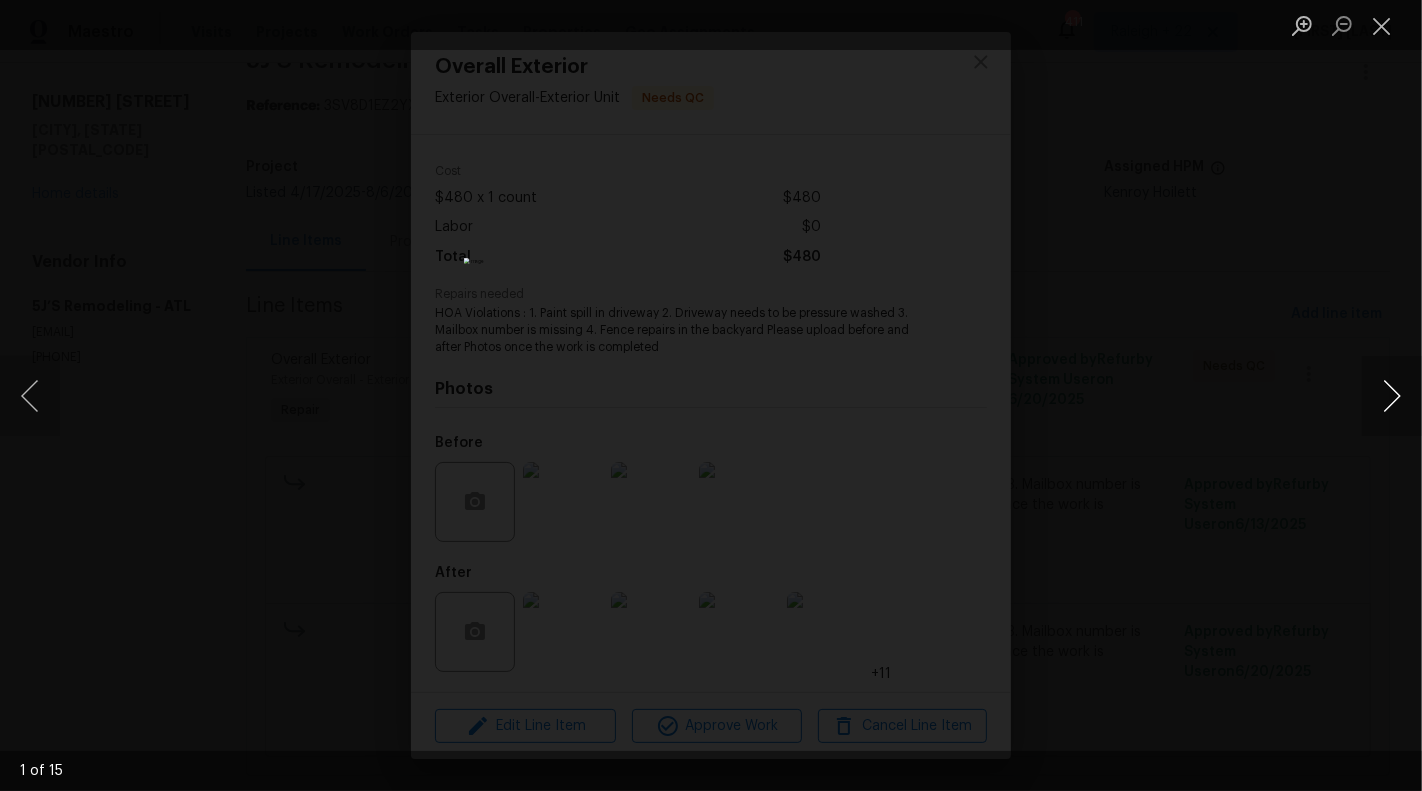 click at bounding box center (1392, 396) 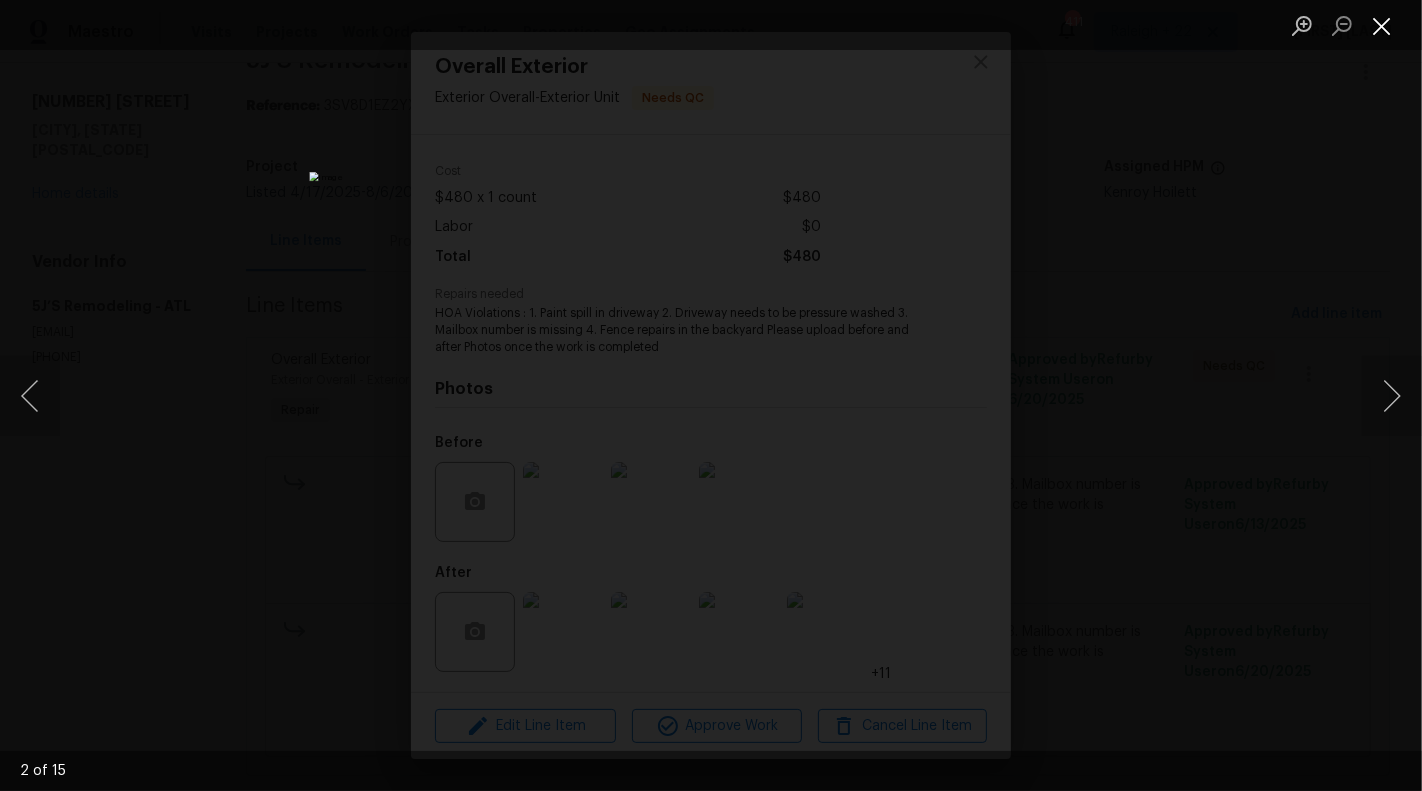 click at bounding box center (1382, 25) 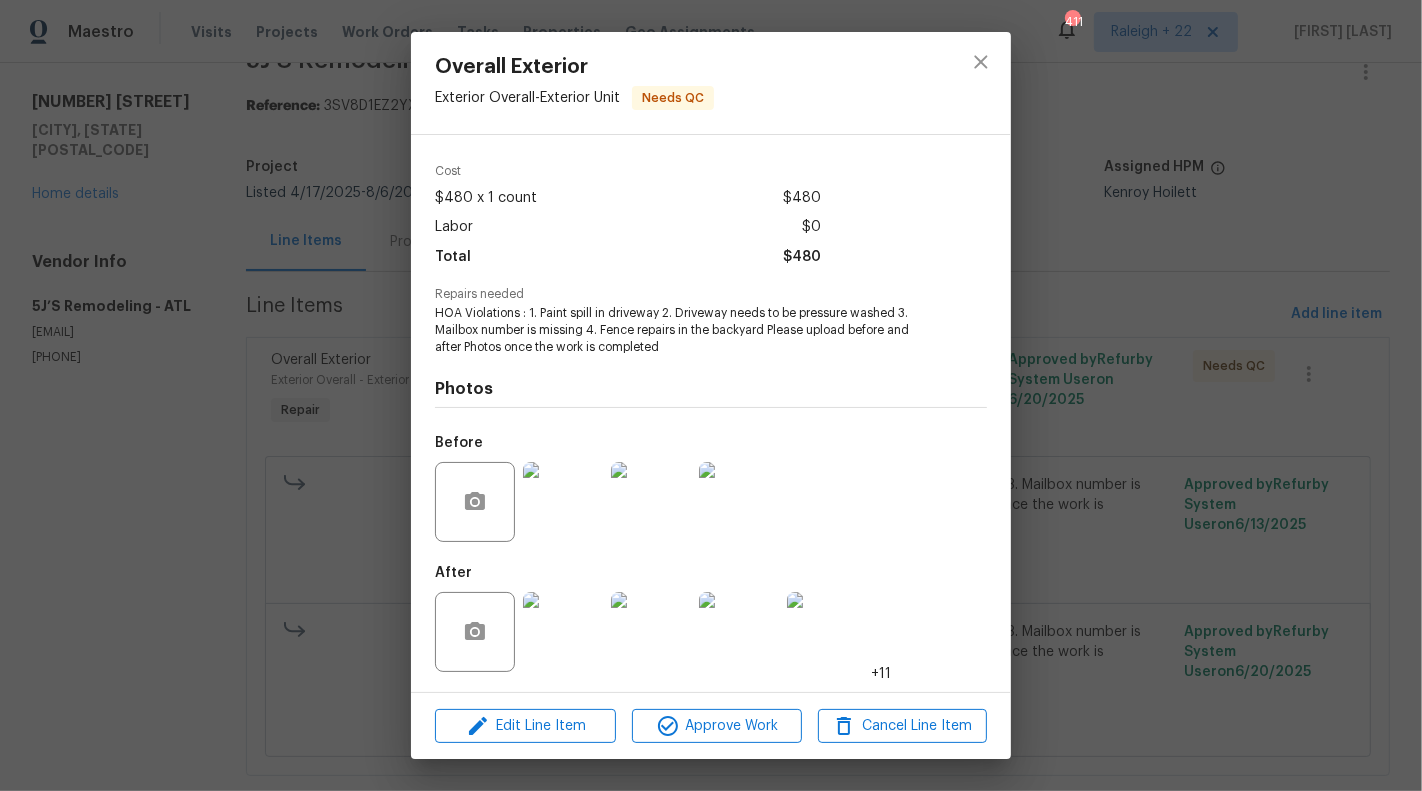 click on "Overall Exterior Exterior Overall  -  Exterior Unit Needs QC Vendor 5J’S Remodeling Account Category Repairs Cost $480 x 1 count $480 Labor $0 Total $480 Repairs needed HOA Violations : 1. Paint spill in driveway
2. Driveway needs to be pressure washed
3. Mailbox number is missing
4. Fence repairs in the backyard
Please upload before and after Photos once the work is completed Photos Before After  +11  Edit Line Item  Approve Work  Cancel Line Item" at bounding box center [711, 395] 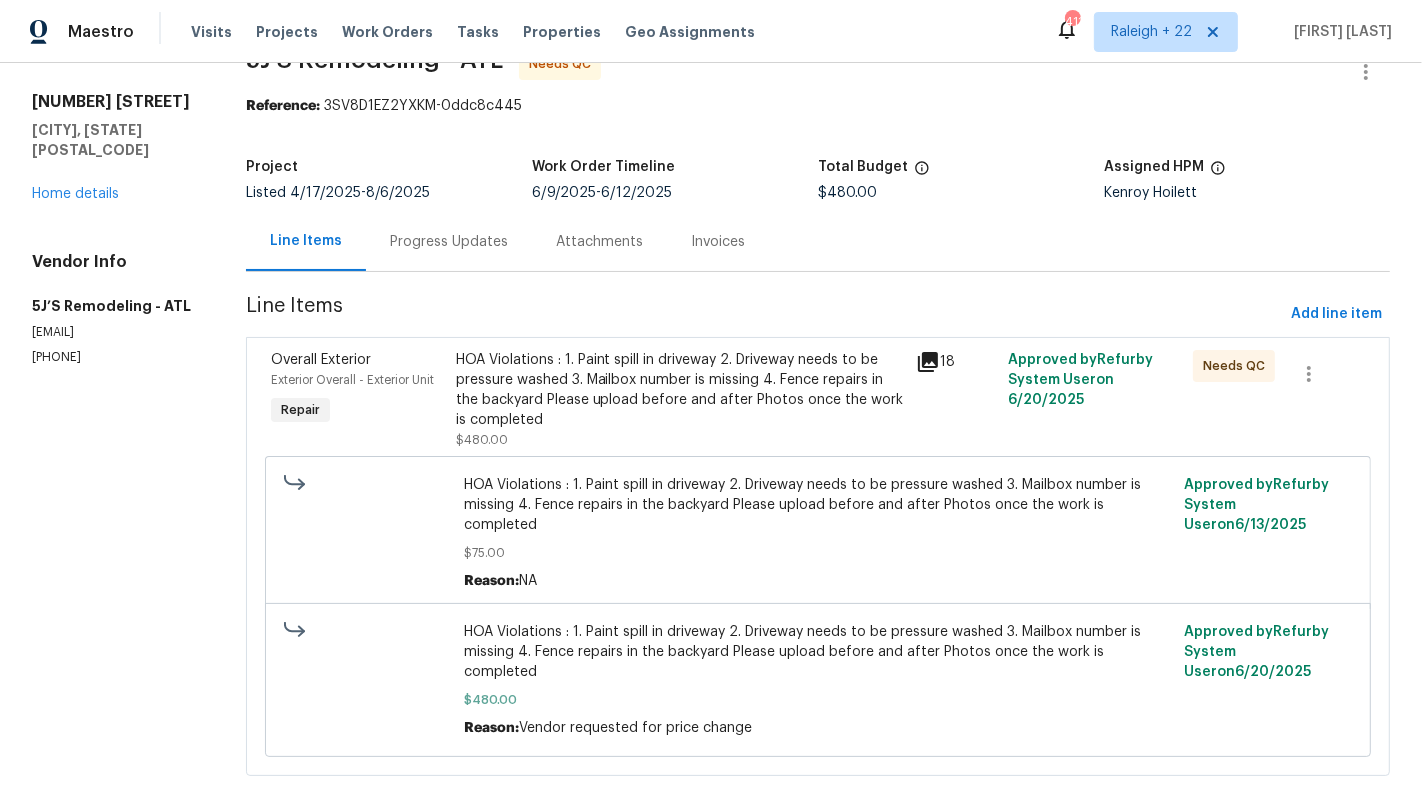 click on "Progress Updates" at bounding box center (449, 242) 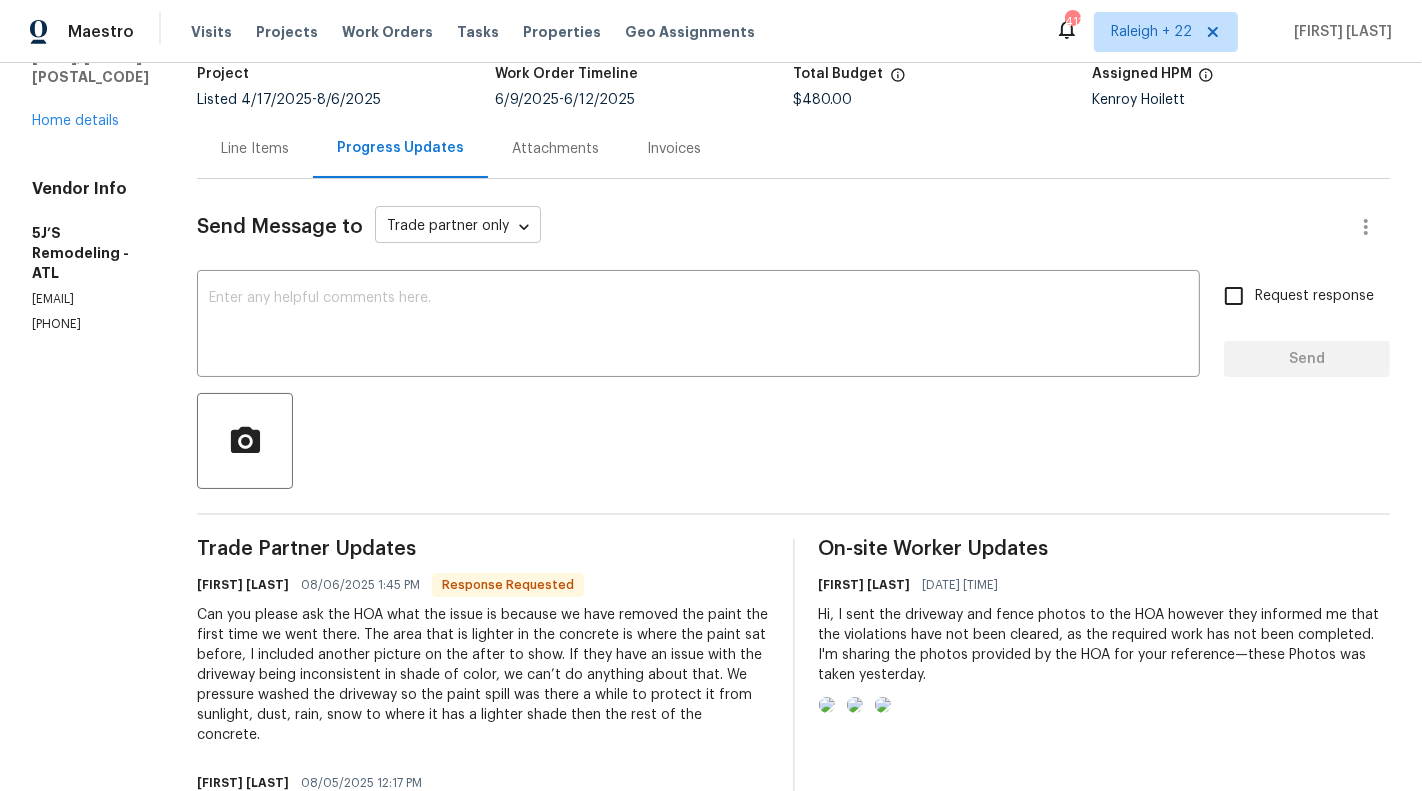 scroll, scrollTop: 244, scrollLeft: 0, axis: vertical 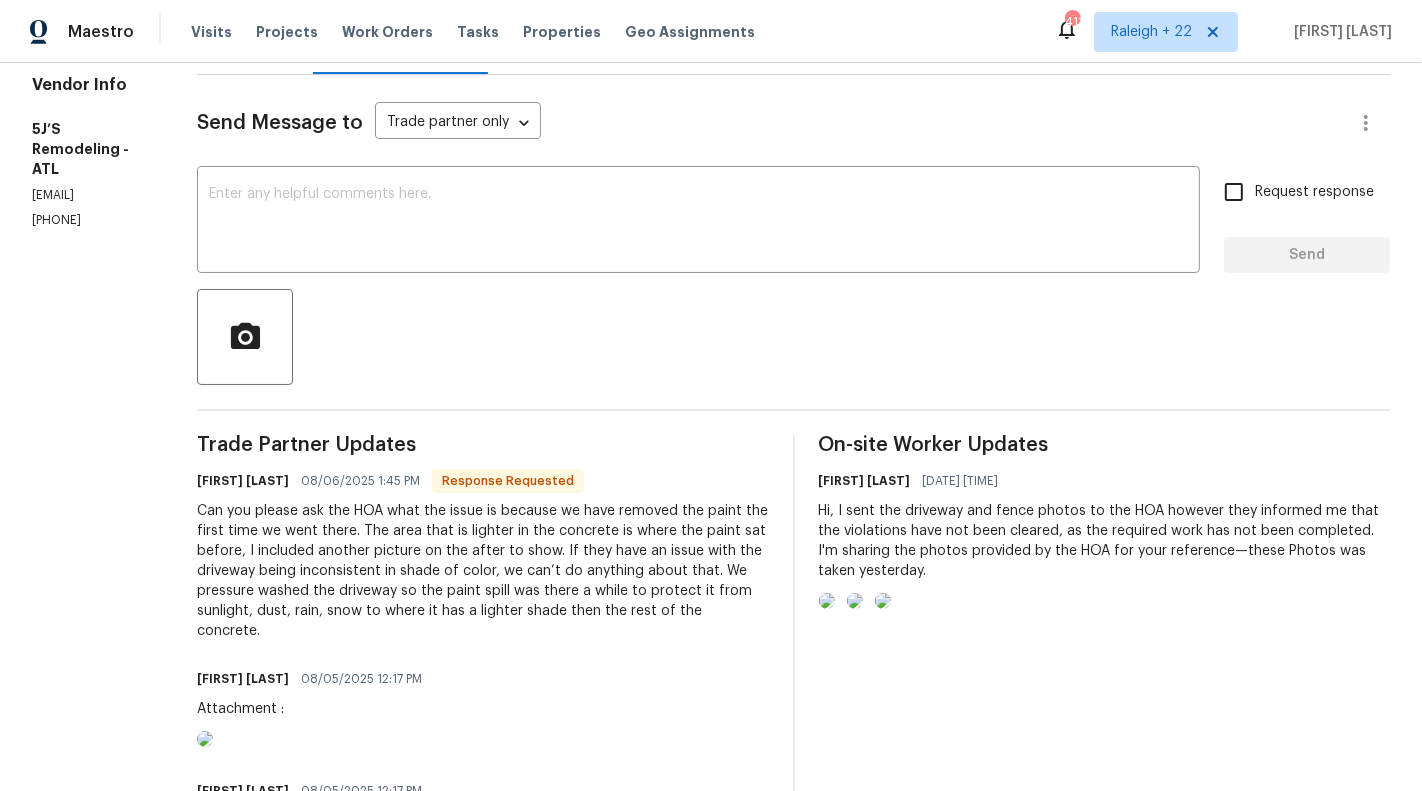 click on "Can you please ask the HOA what the issue is because we have removed the paint the first time we went there. The area that is lighter in the concrete is where the paint sat before, I included another picture on the after to show. If they have an issue with the driveway being inconsistent in shade of color, we can’t do anything about that. We pressure washed the driveway so the paint spill was there a while to protect it from sunlight, dust, rain, snow to where it has a lighter shade then the rest of the concrete." at bounding box center (483, 571) 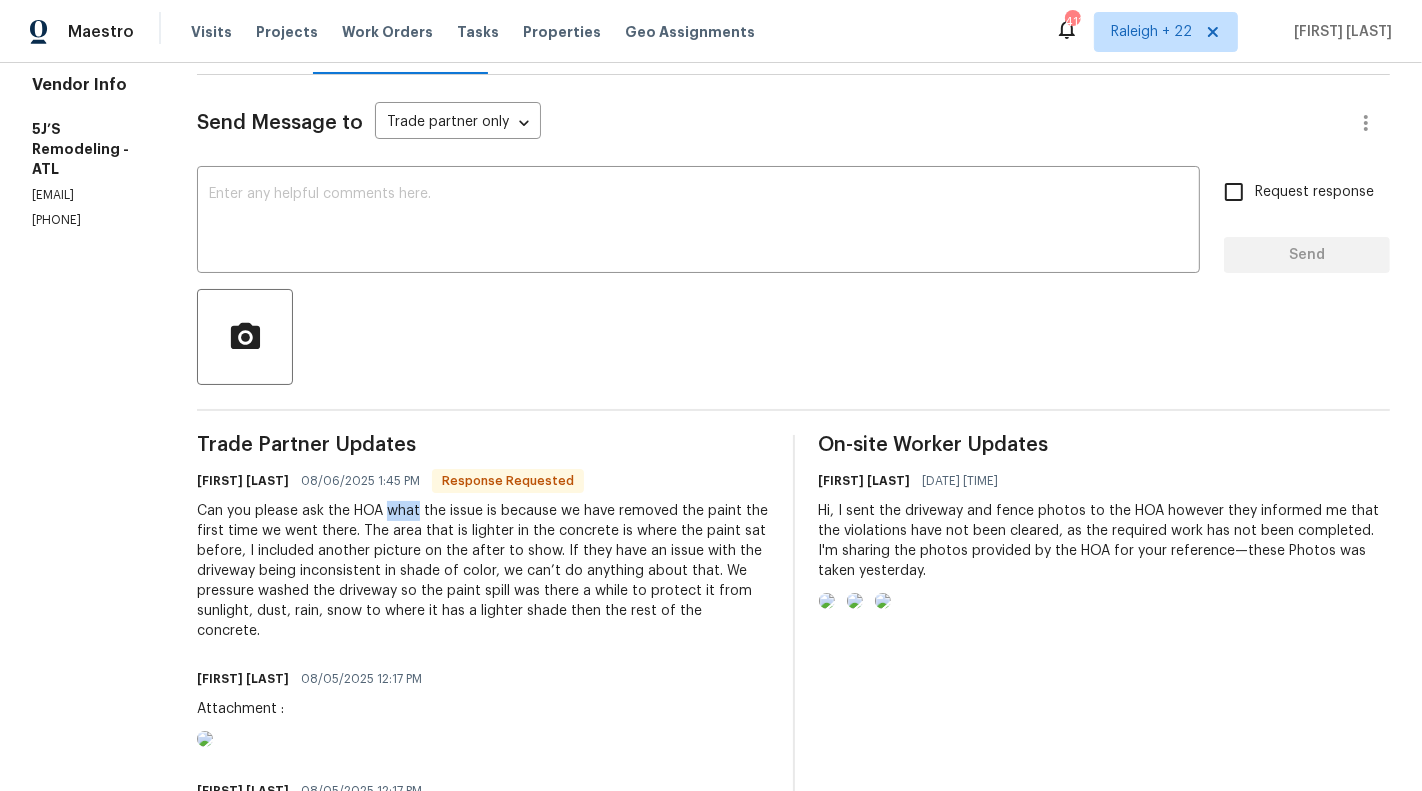 click on "Can you please ask the HOA what the issue is because we have removed the paint the first time we went there. The area that is lighter in the concrete is where the paint sat before, I included another picture on the after to show. If they have an issue with the driveway being inconsistent in shade of color, we can’t do anything about that. We pressure washed the driveway so the paint spill was there a while to protect it from sunlight, dust, rain, snow to where it has a lighter shade then the rest of the concrete." at bounding box center (483, 571) 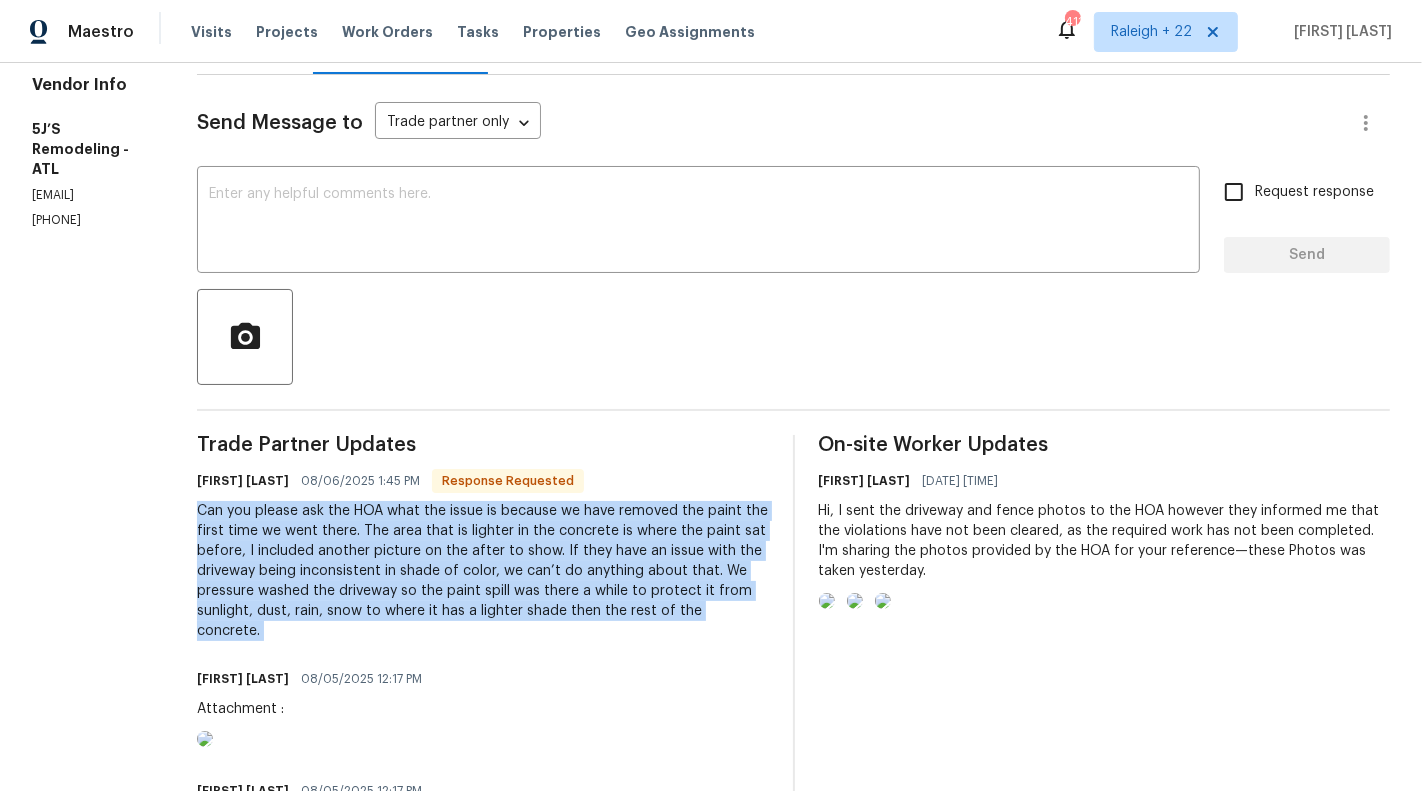 click on "Can you please ask the HOA what the issue is because we have removed the paint the first time we went there. The area that is lighter in the concrete is where the paint sat before, I included another picture on the after to show. If they have an issue with the driveway being inconsistent in shade of color, we can’t do anything about that. We pressure washed the driveway so the paint spill was there a while to protect it from sunlight, dust, rain, snow to where it has a lighter shade then the rest of the concrete." at bounding box center (483, 571) 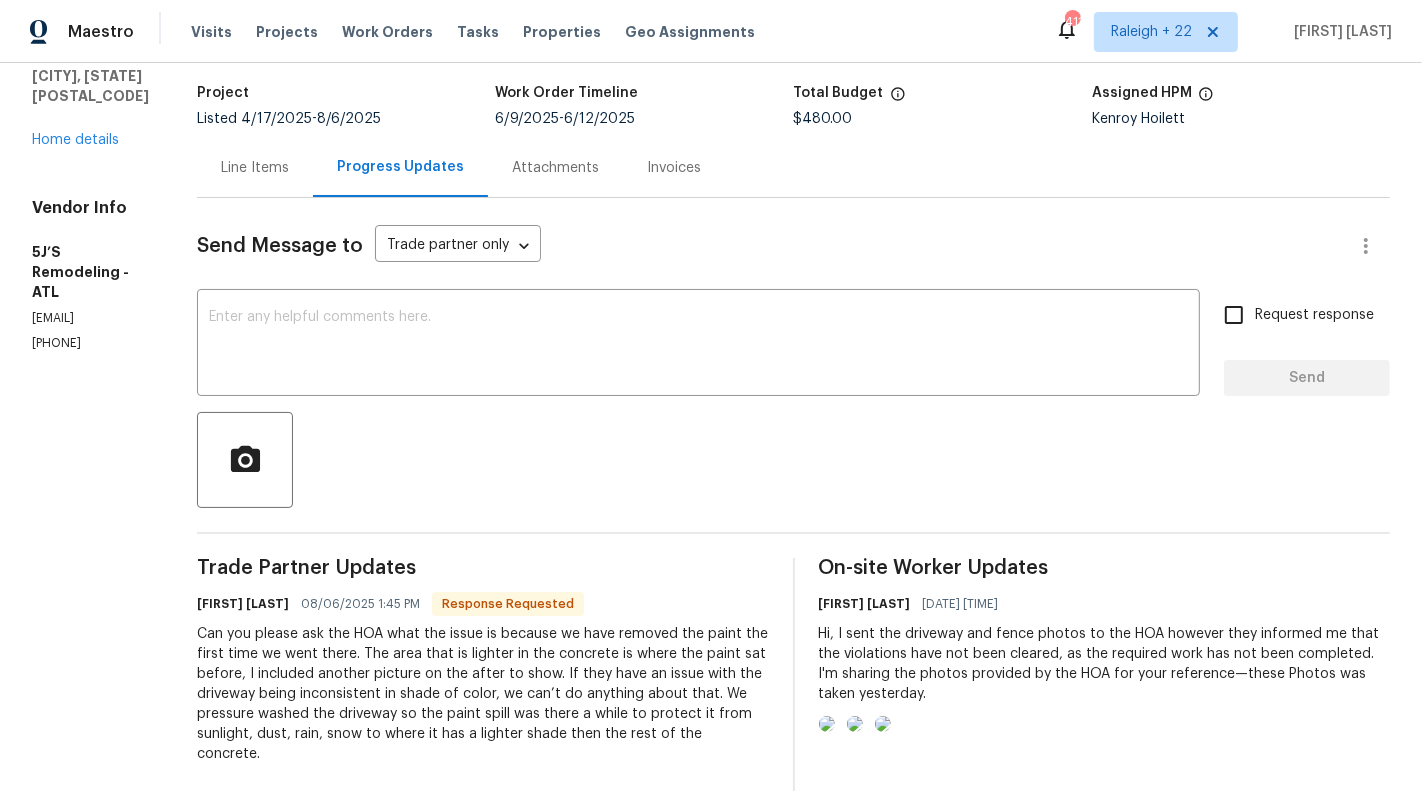 click on "Line Items" at bounding box center (255, 167) 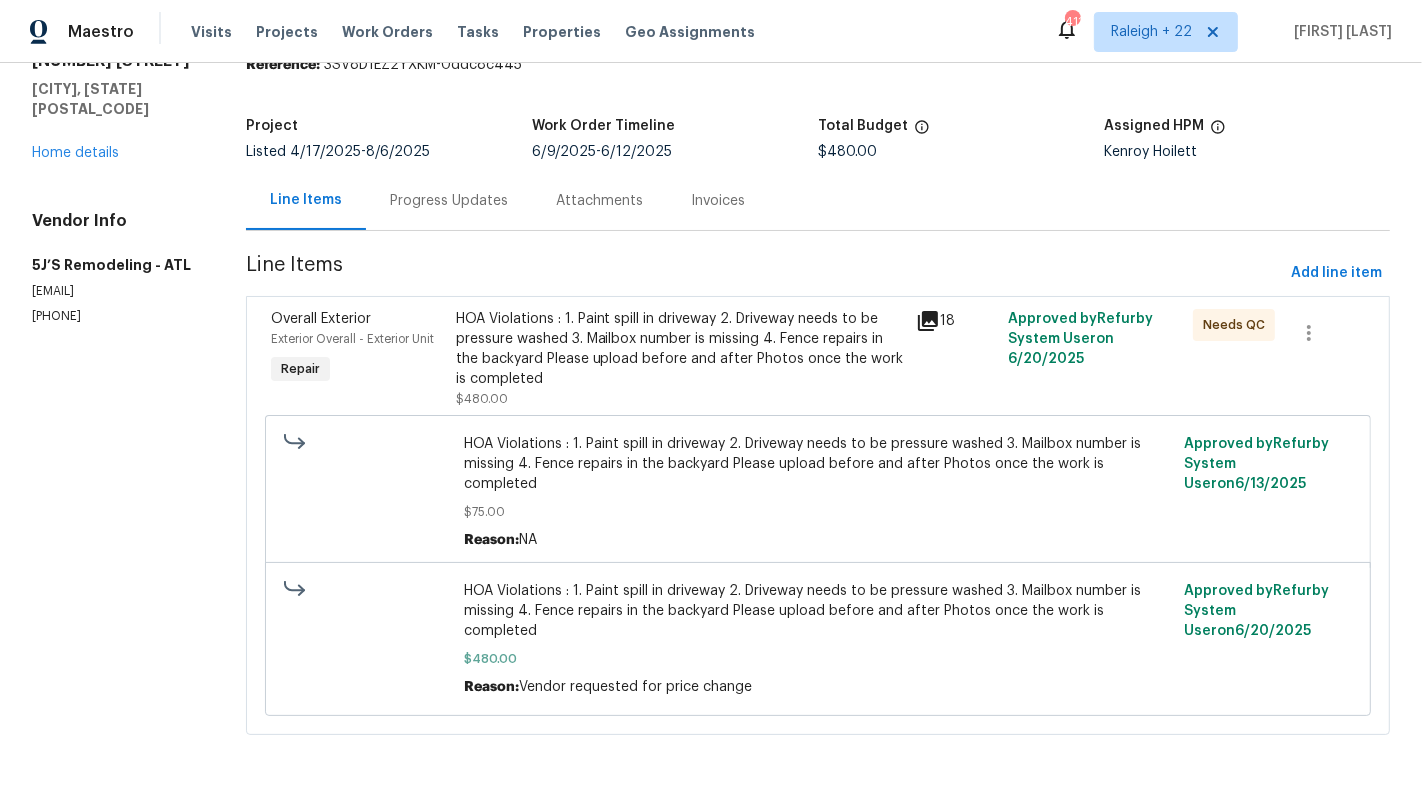 scroll, scrollTop: 47, scrollLeft: 0, axis: vertical 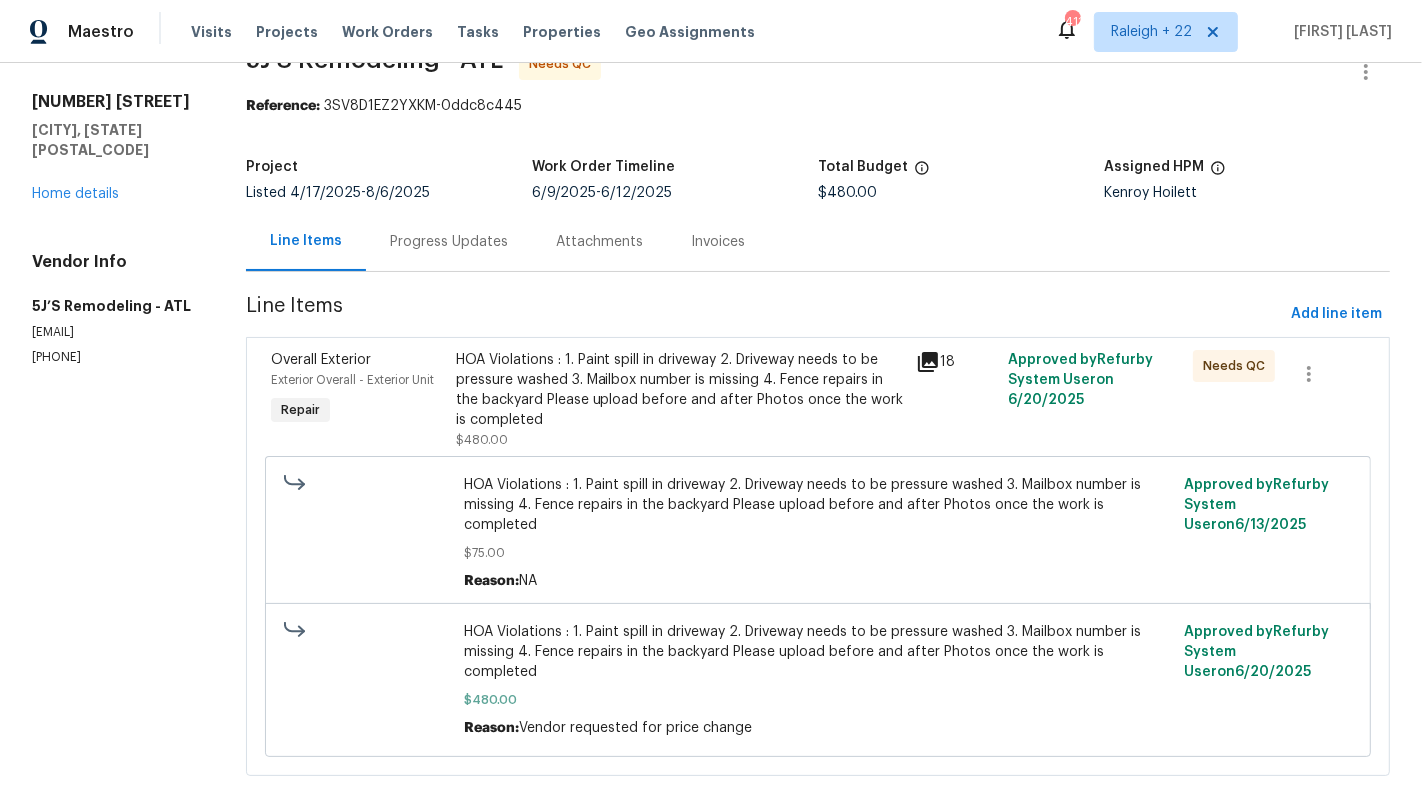 click on "HOA Violations : 1. Paint spill in driveway
2. Driveway needs to be pressure washed
3. Mailbox number is missing
4. Fence repairs in the backyard
Please upload before and after Photos once the work is completed" at bounding box center (680, 390) 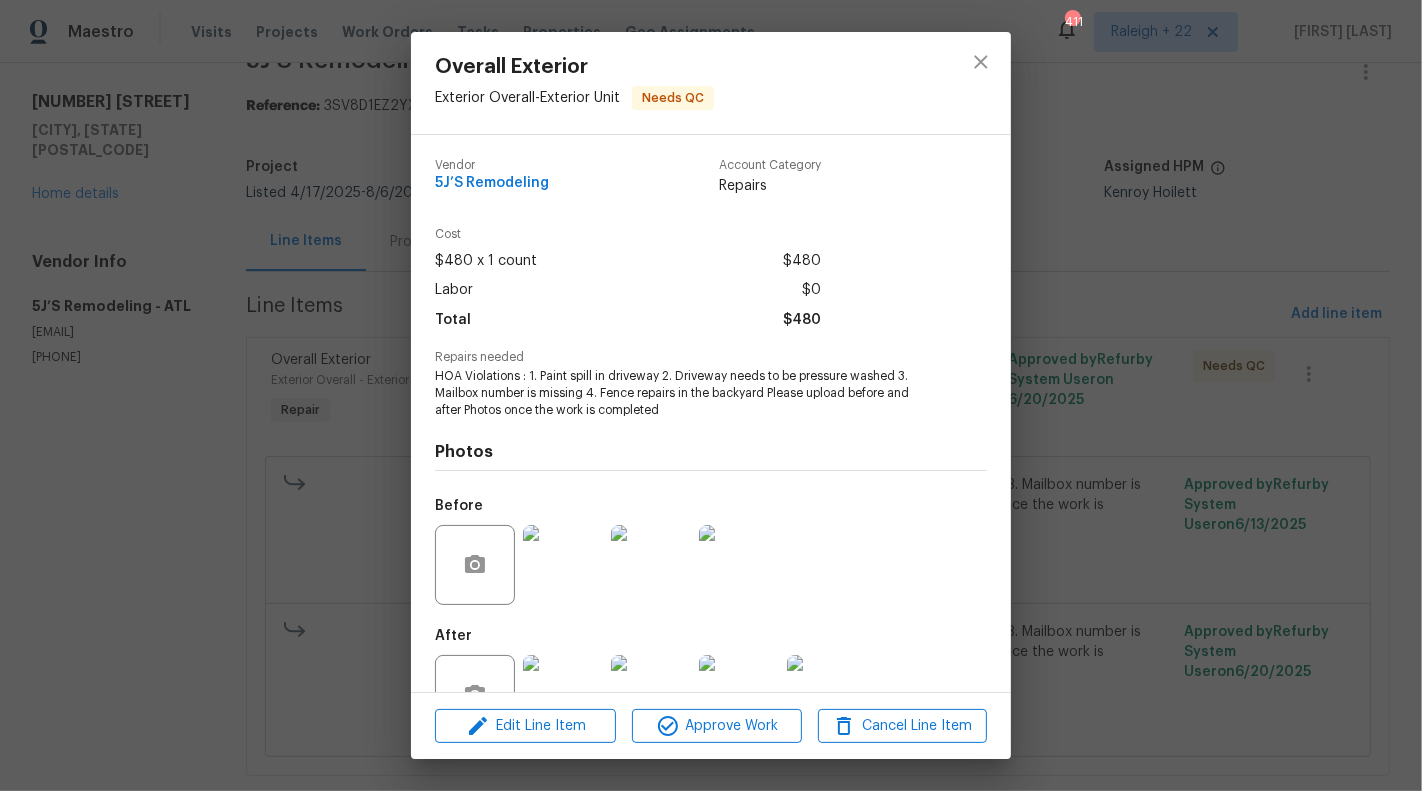 scroll, scrollTop: 63, scrollLeft: 0, axis: vertical 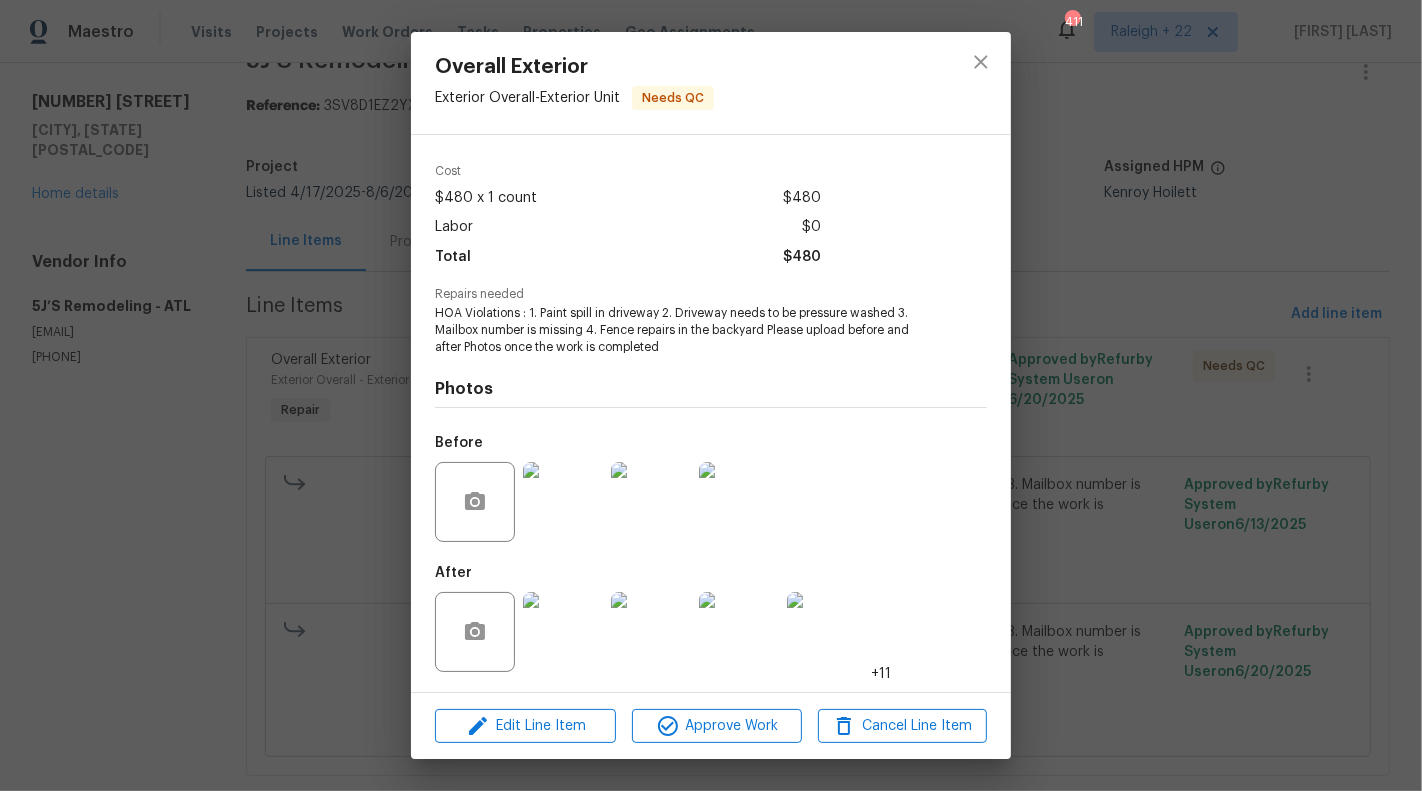 click at bounding box center (563, 632) 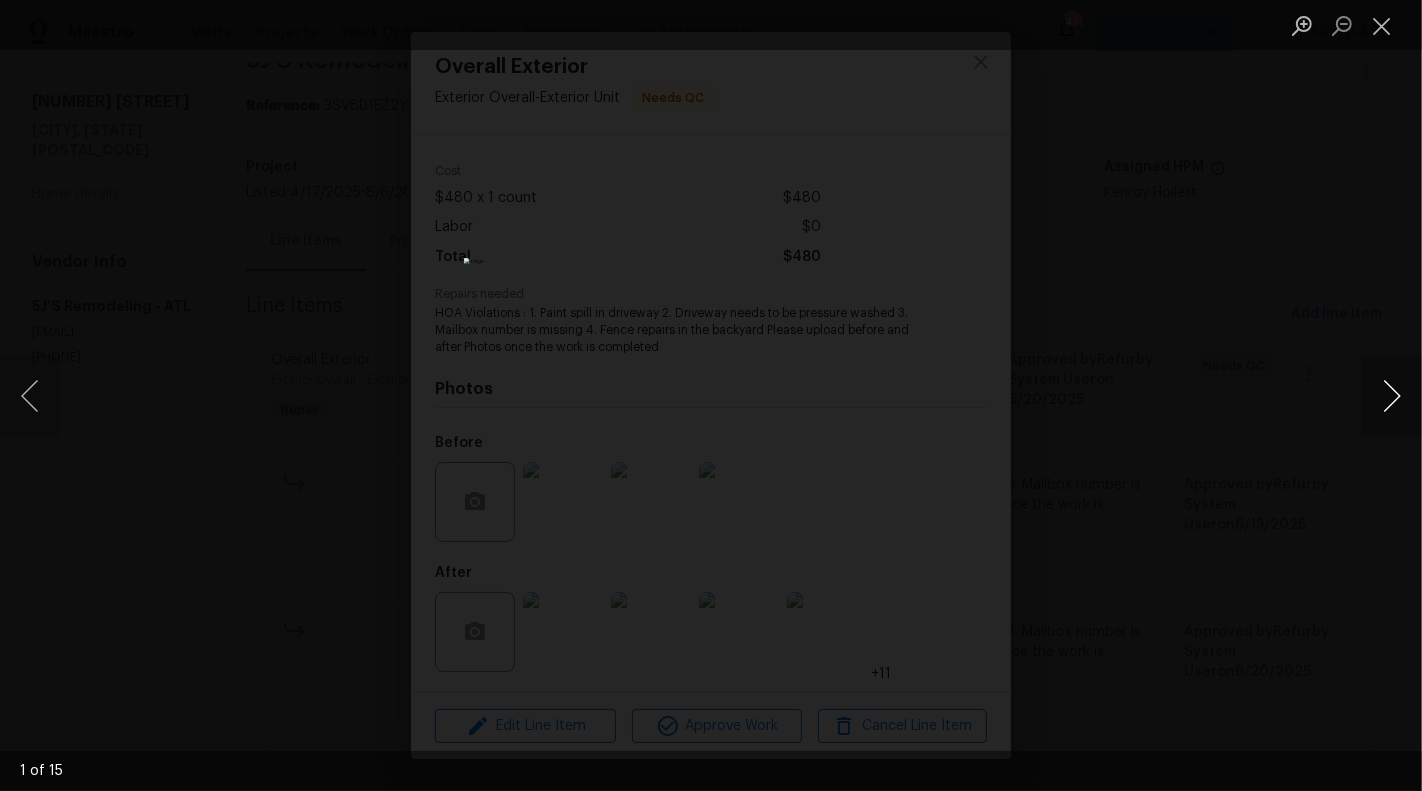 click at bounding box center [1392, 396] 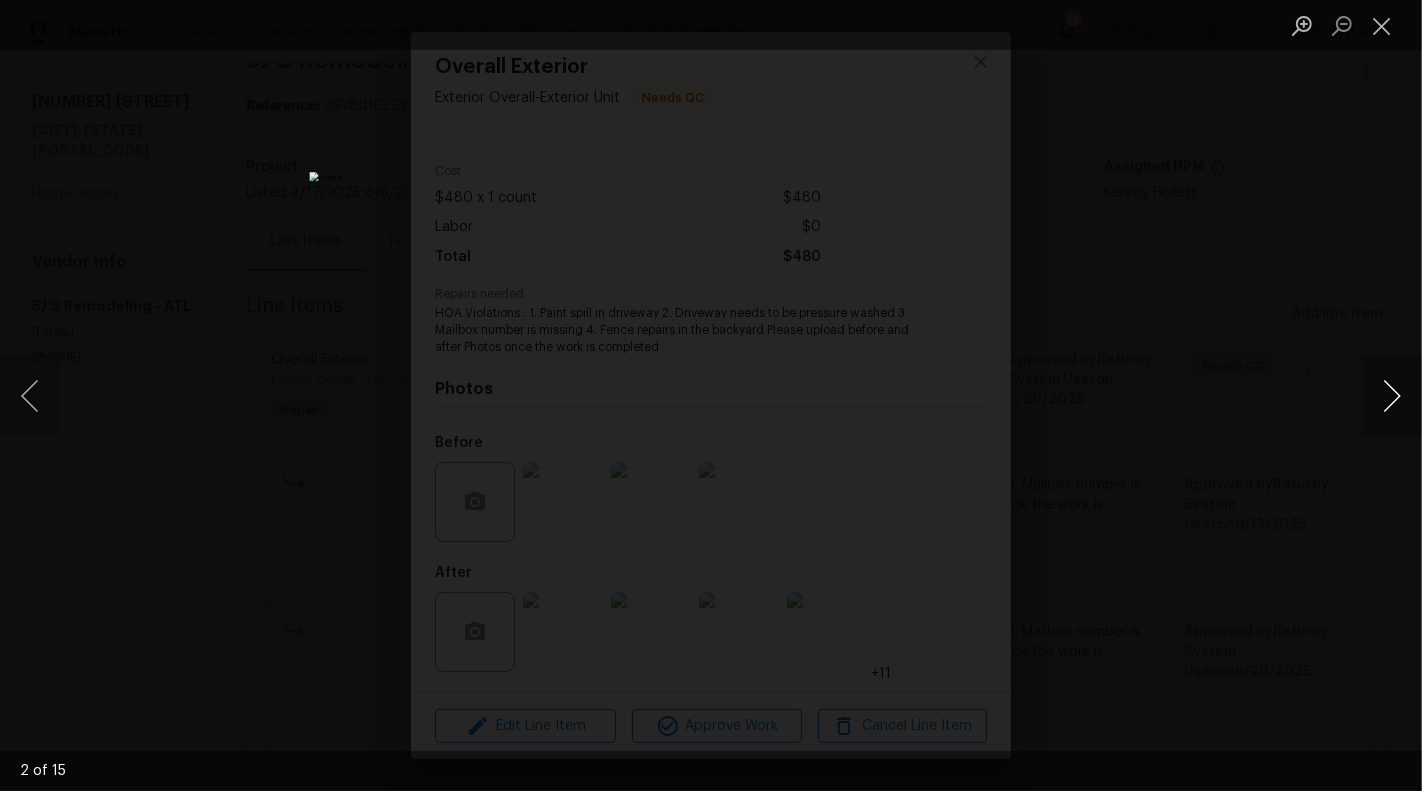 click at bounding box center (1392, 396) 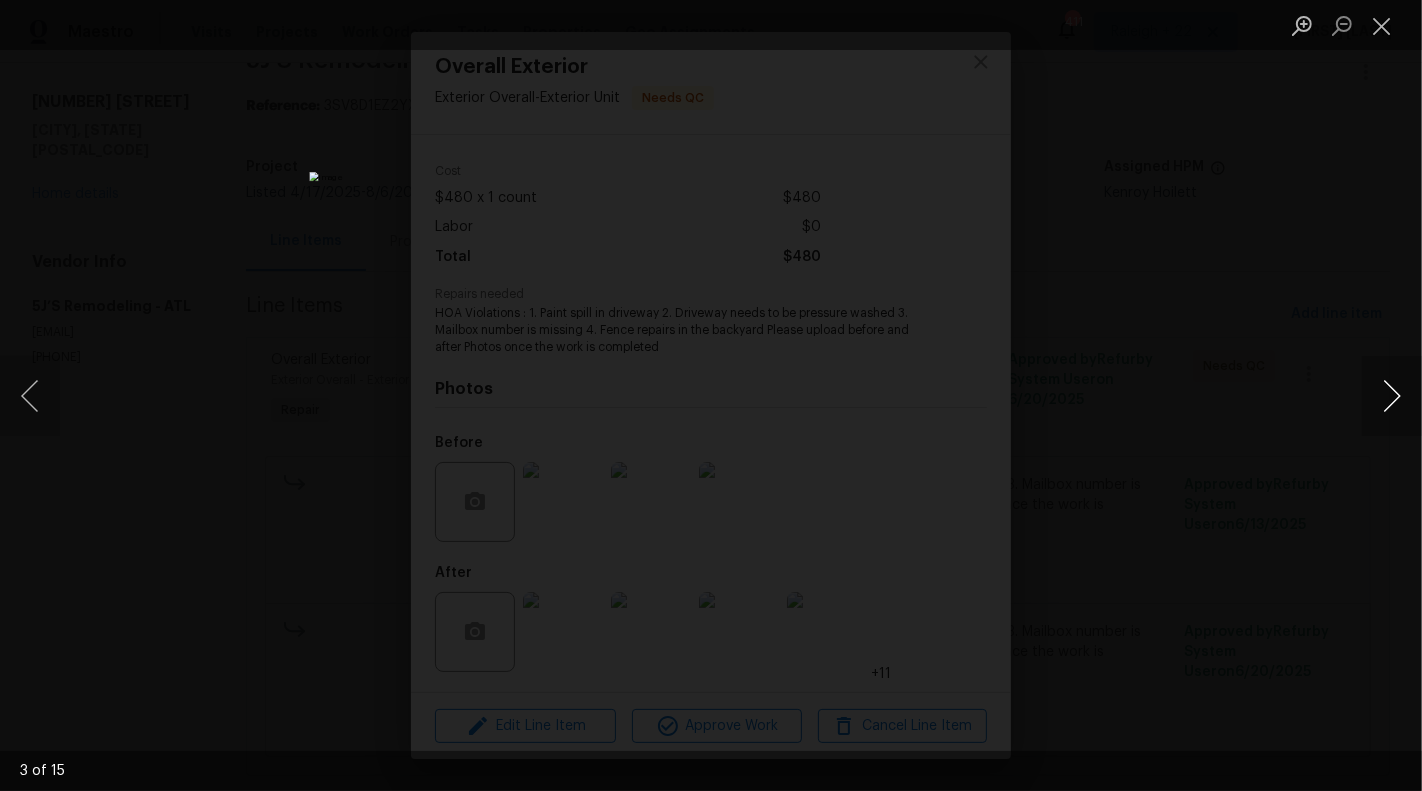 click at bounding box center (1392, 396) 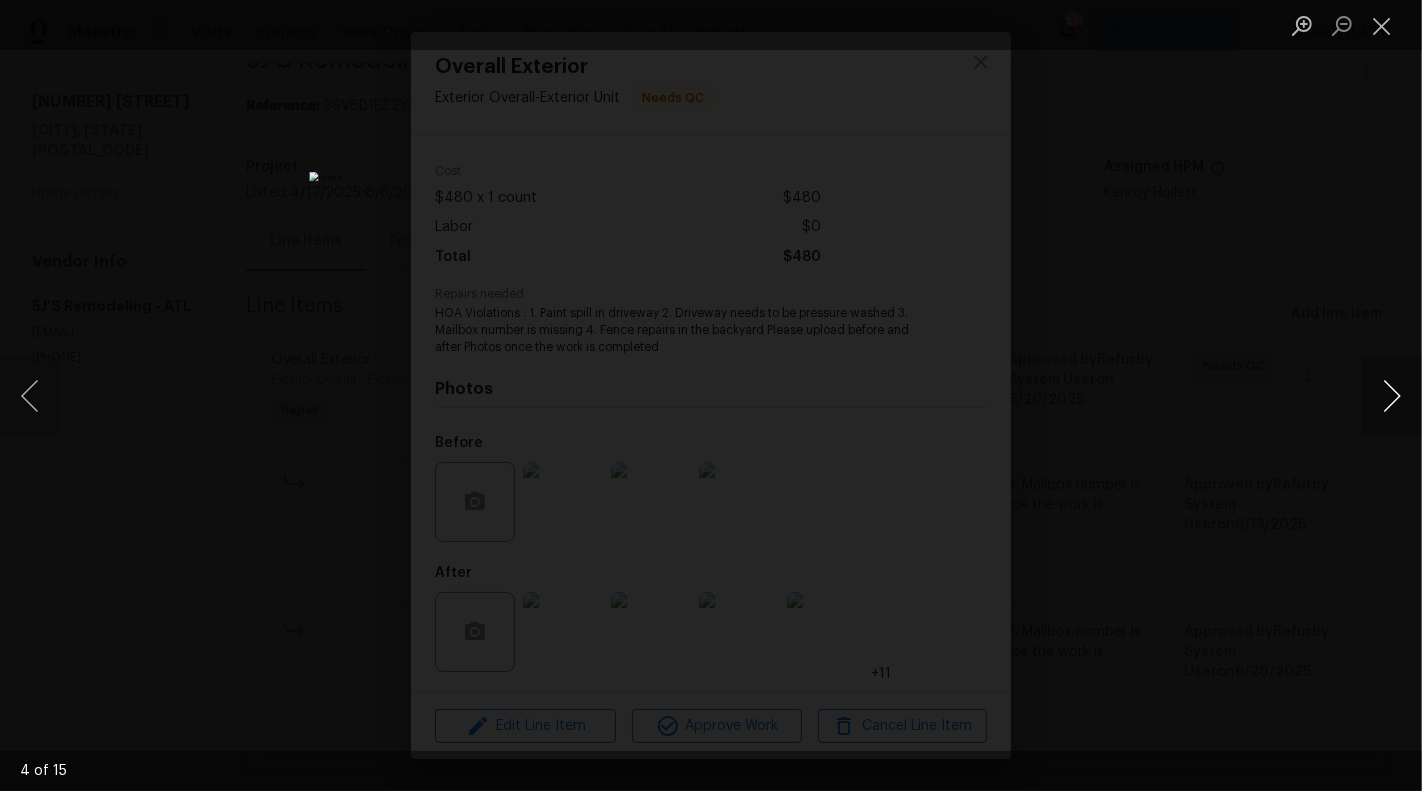 click at bounding box center (1392, 396) 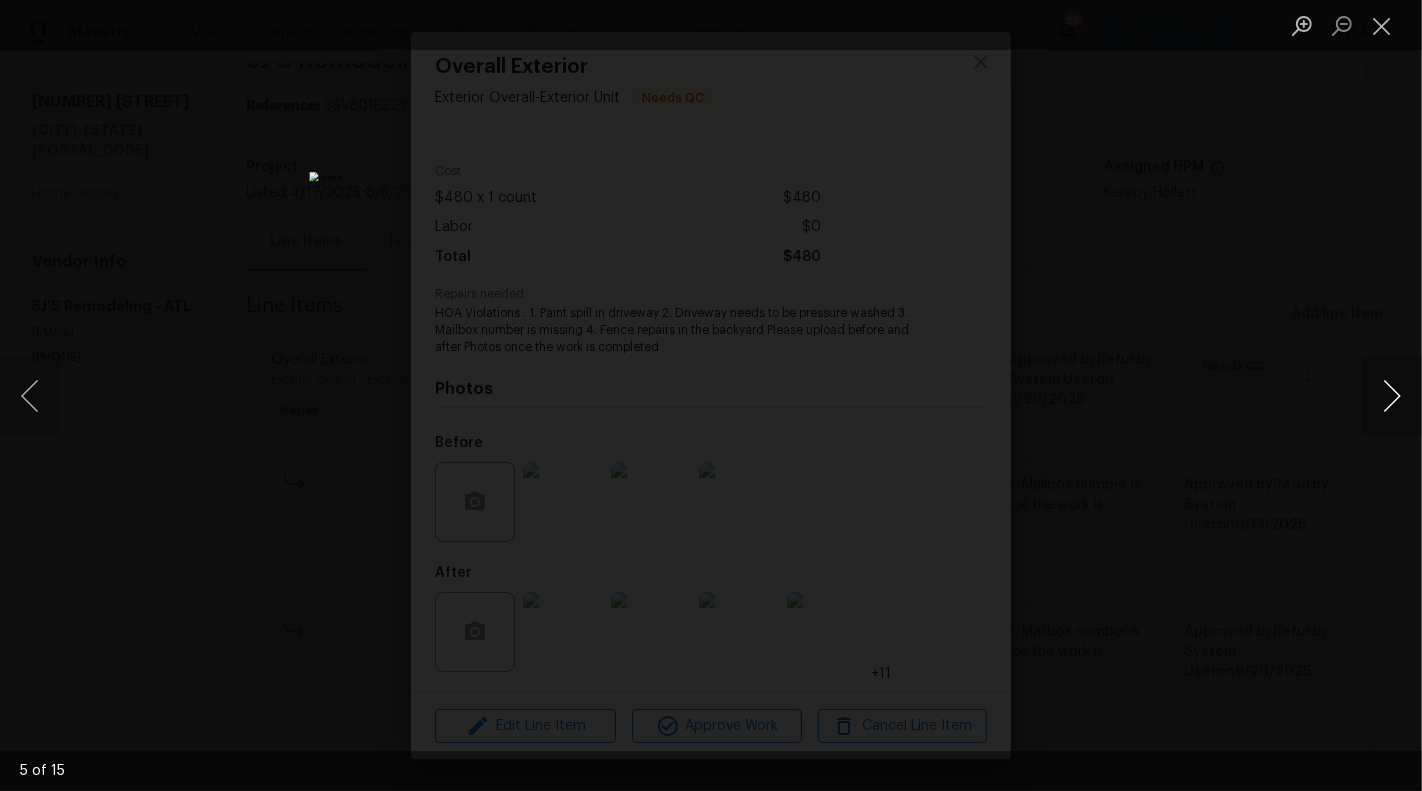 click at bounding box center [1392, 396] 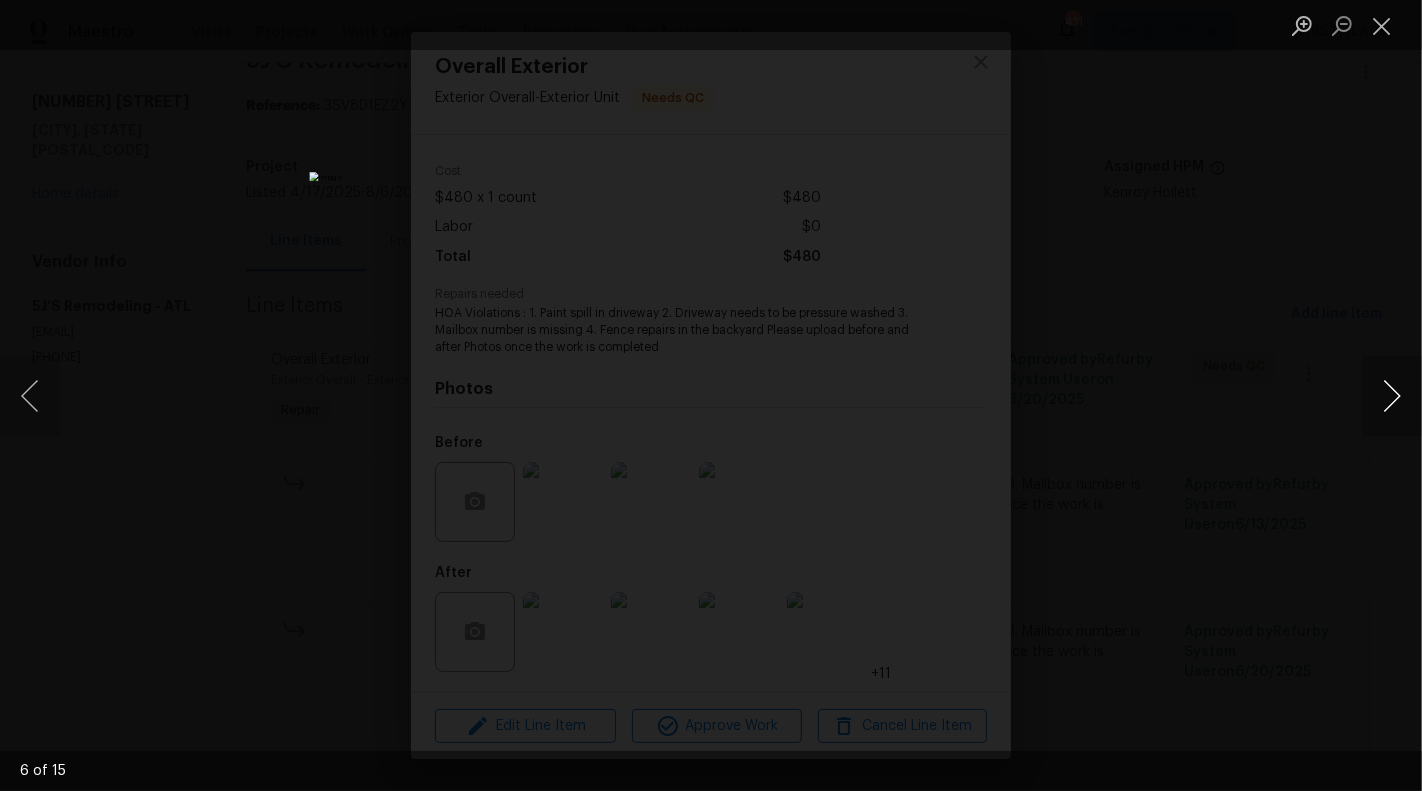 click at bounding box center [1392, 396] 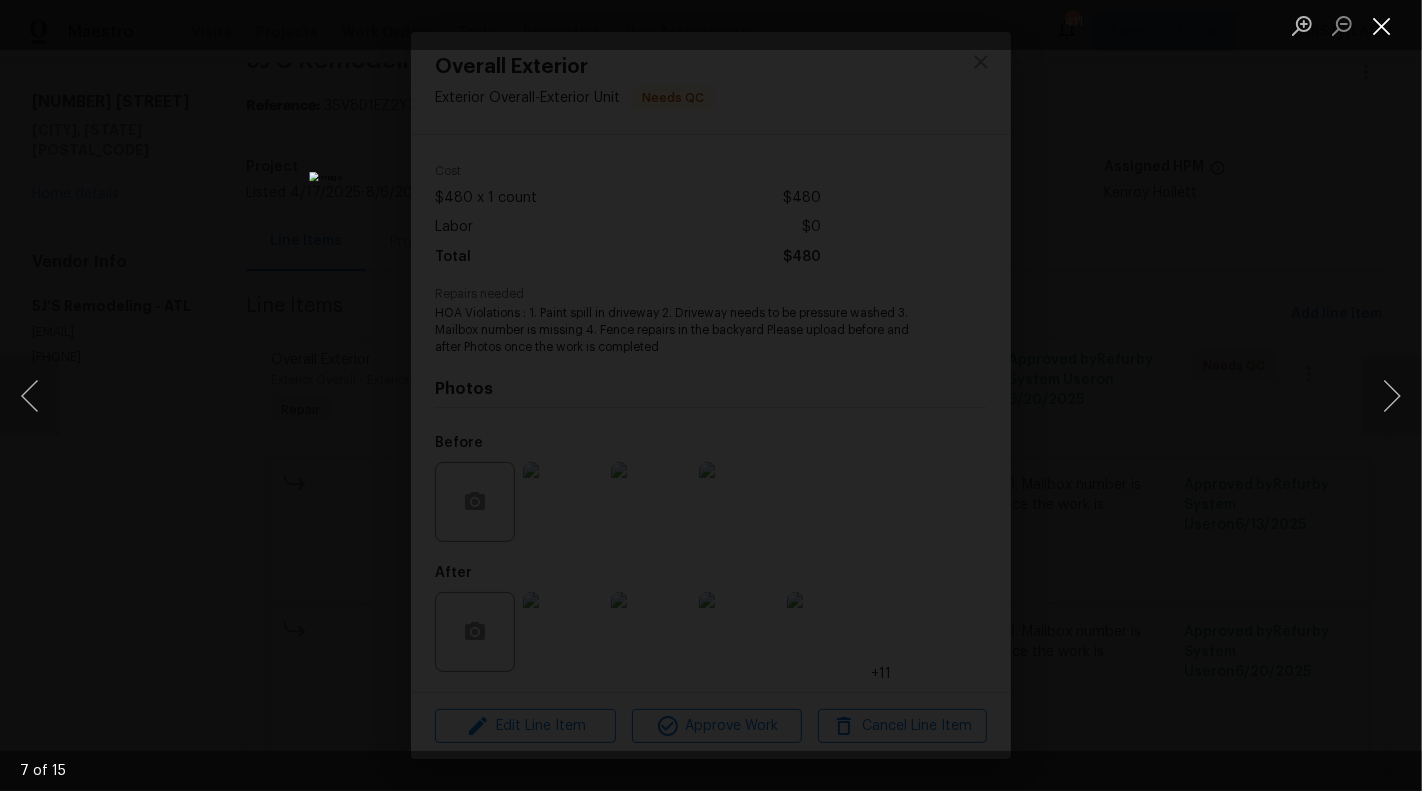 click at bounding box center (1382, 25) 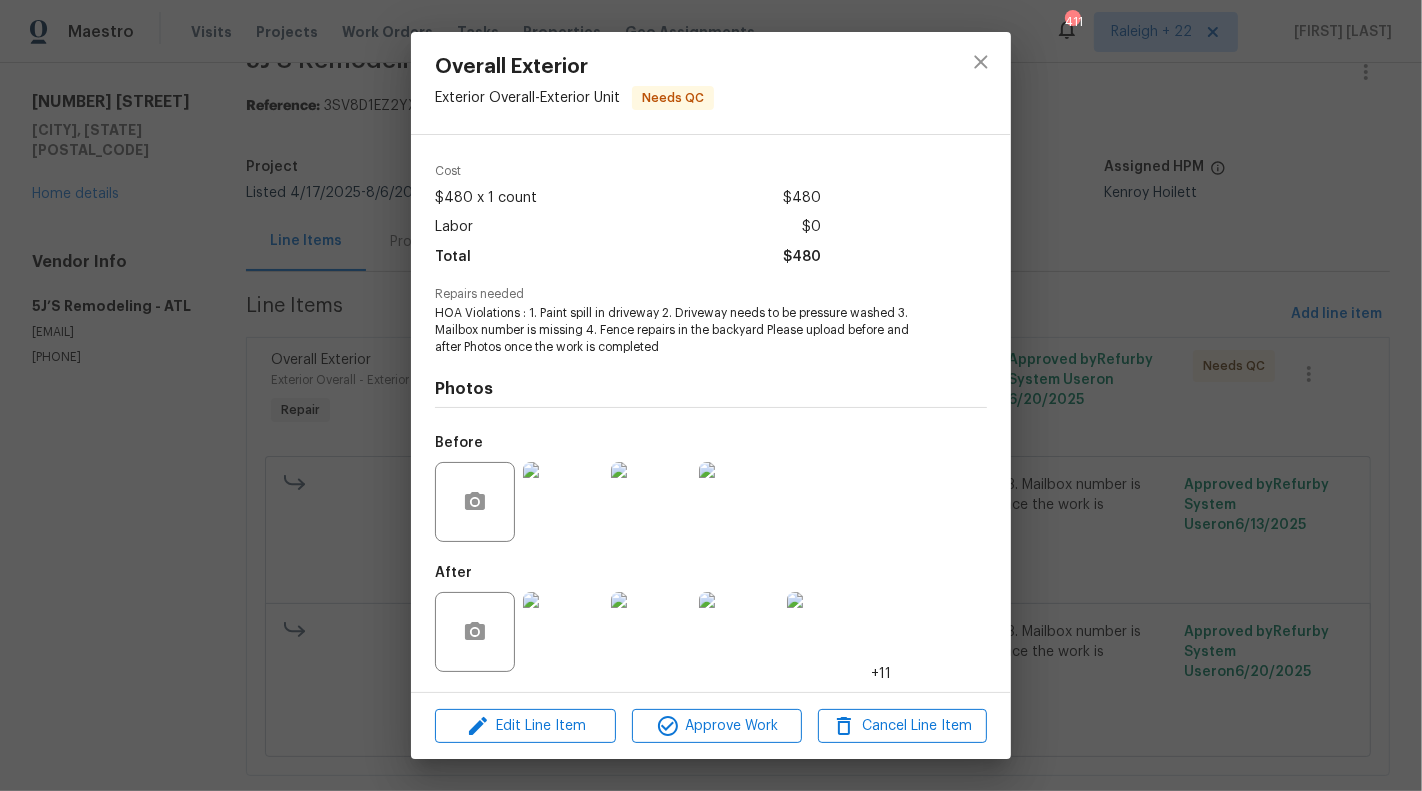 click on "Overall Exterior Exterior Overall  -  Exterior Unit Needs QC Vendor 5J’S Remodeling Account Category Repairs Cost $480 x 1 count $480 Labor $0 Total $480 Repairs needed HOA Violations : 1. Paint spill in driveway
2. Driveway needs to be pressure washed
3. Mailbox number is missing
4. Fence repairs in the backyard
Please upload before and after Photos once the work is completed Photos Before After  +11  Edit Line Item  Approve Work  Cancel Line Item" at bounding box center (711, 395) 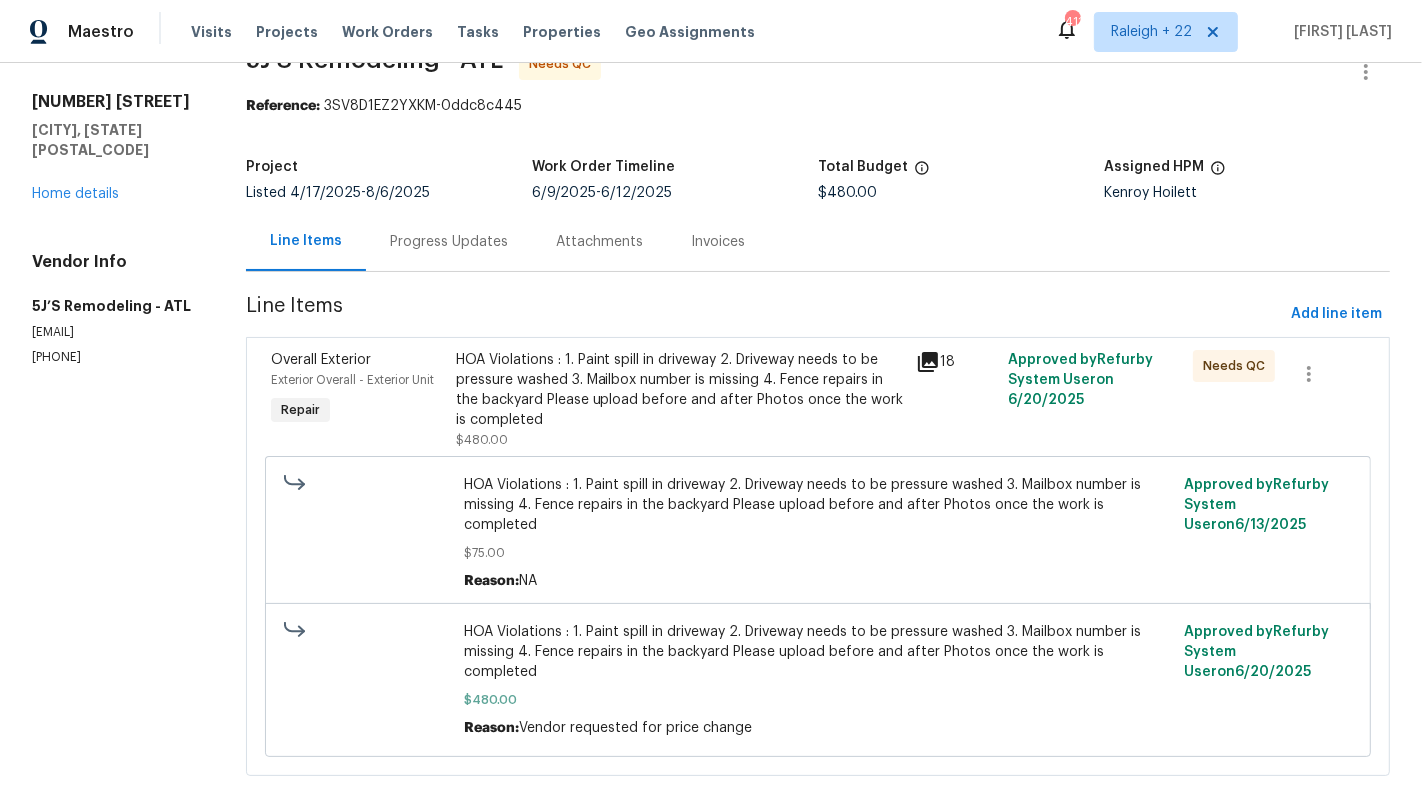 scroll, scrollTop: 0, scrollLeft: 0, axis: both 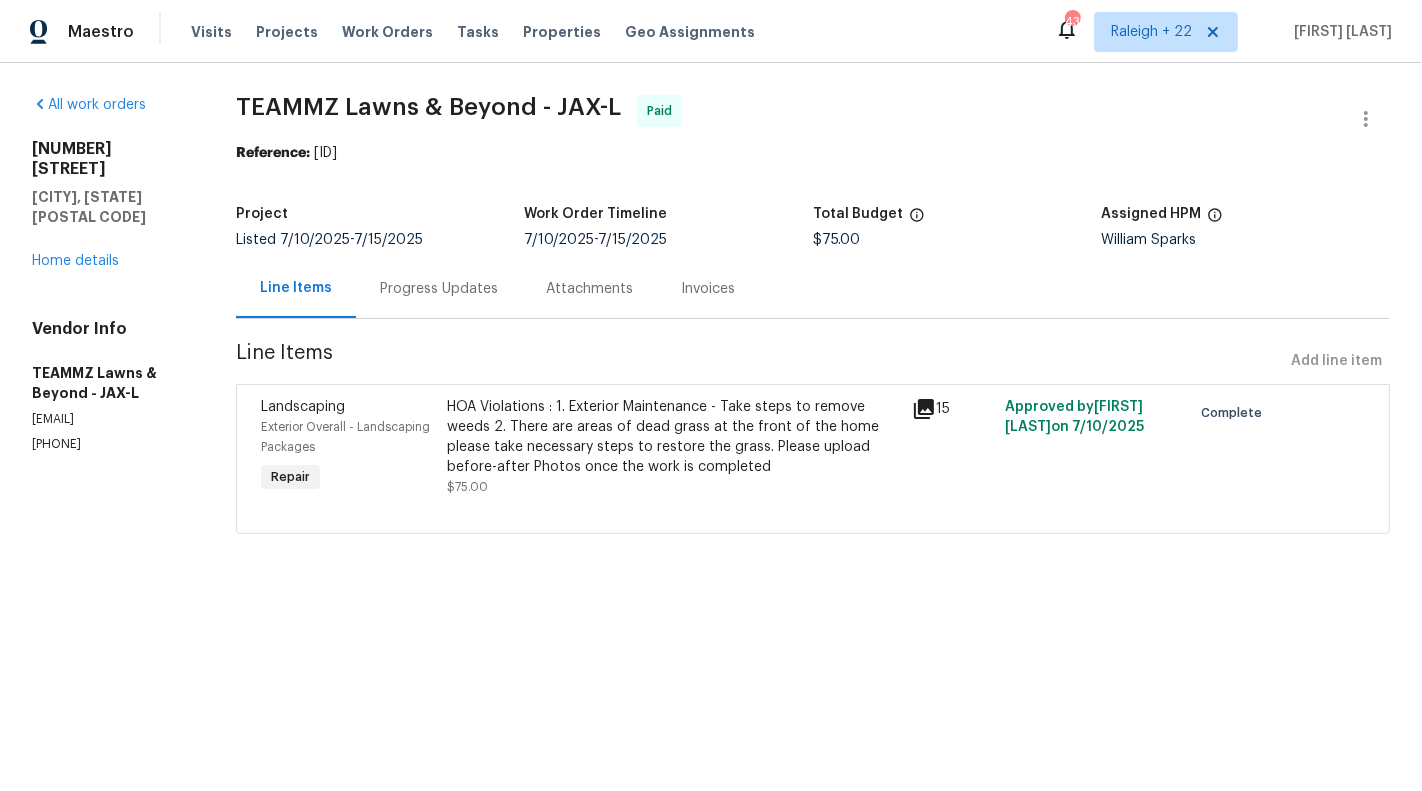 click on "Progress Updates" at bounding box center (439, 288) 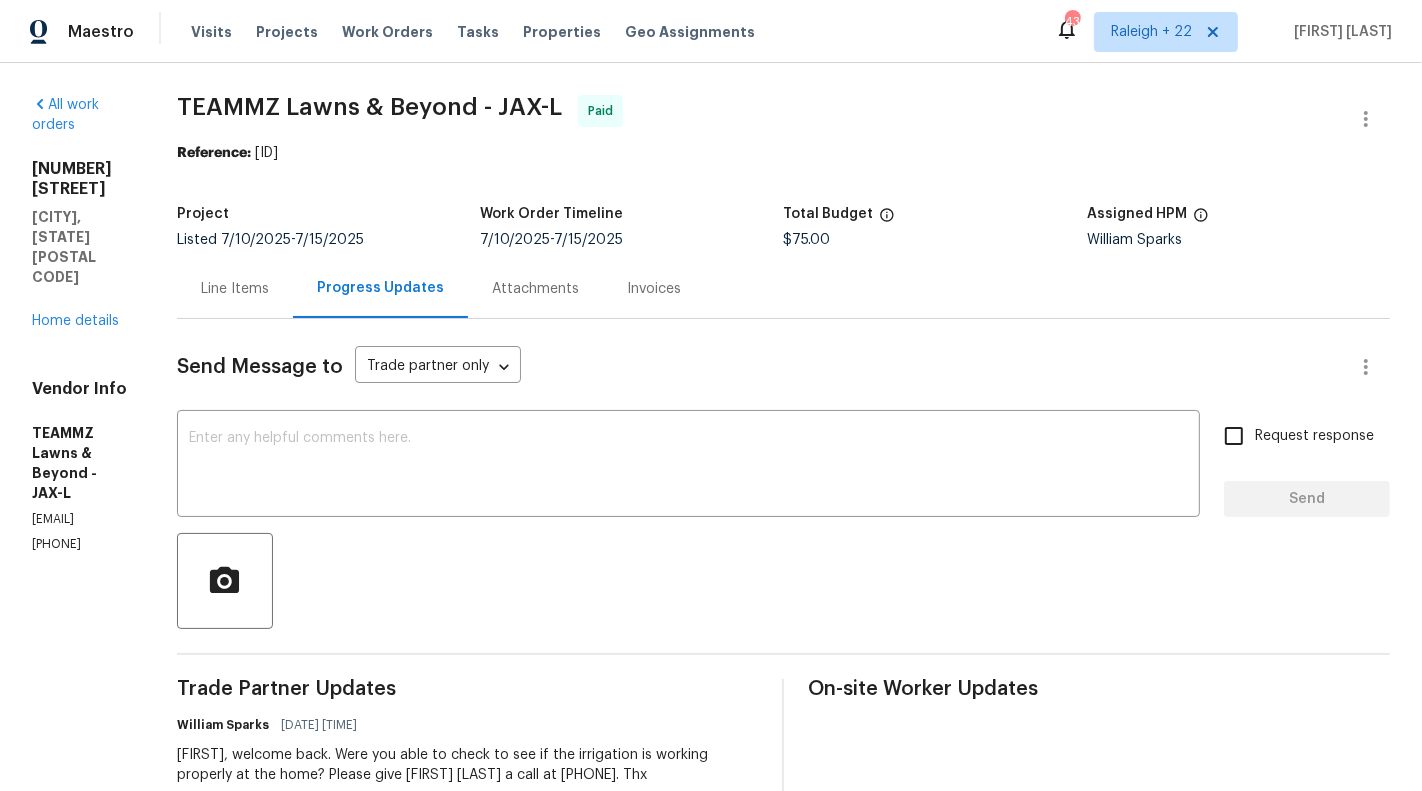 scroll, scrollTop: 1, scrollLeft: 0, axis: vertical 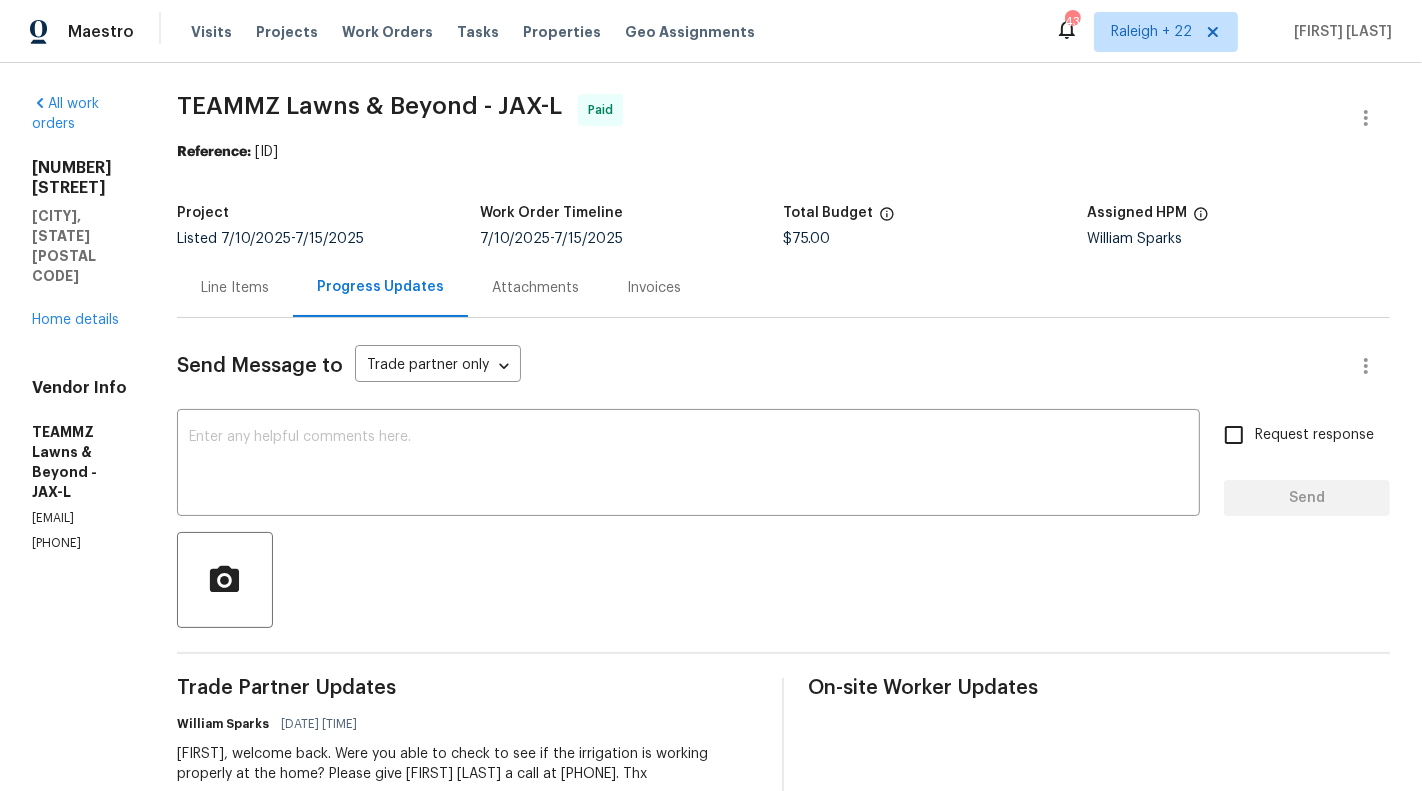 click on "Line Items" at bounding box center (235, 287) 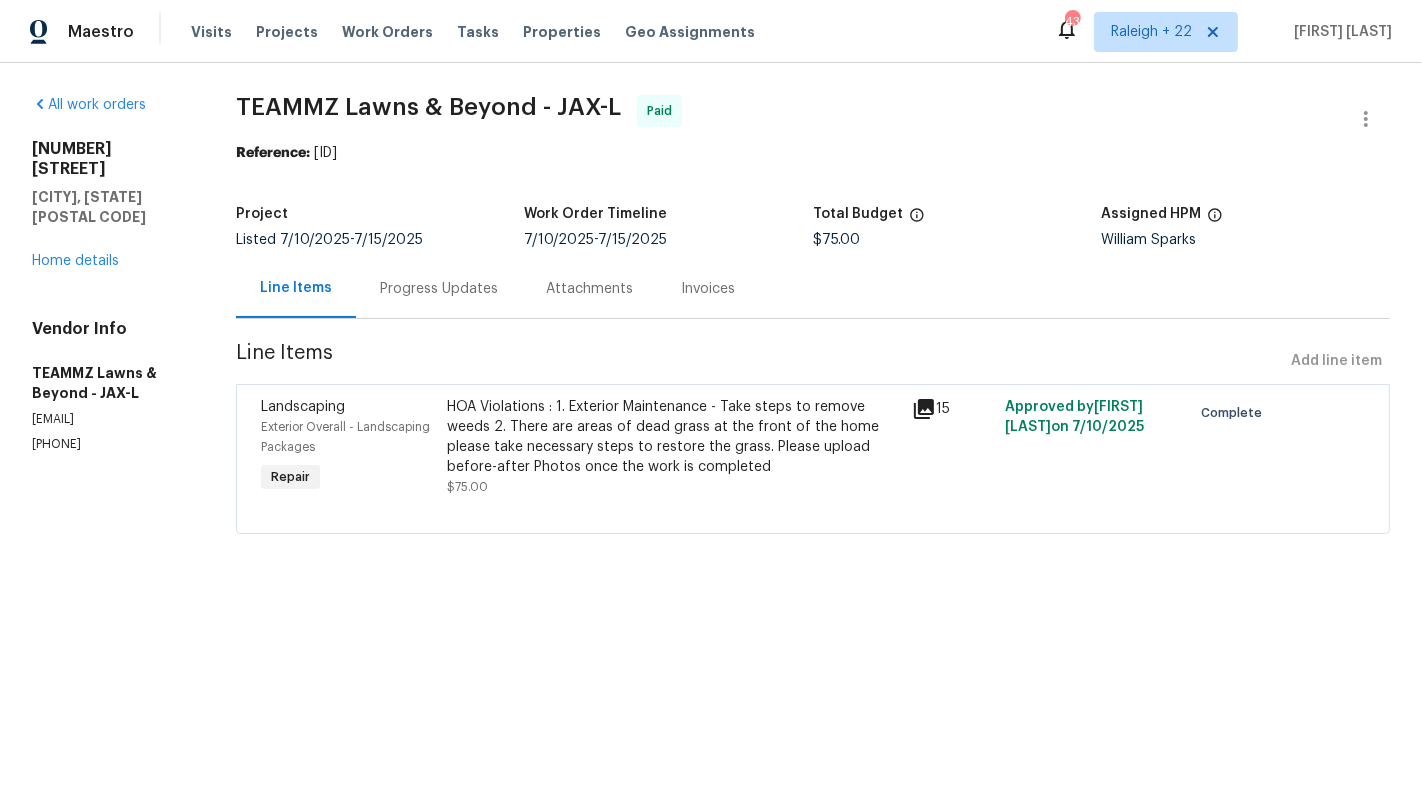 scroll, scrollTop: 0, scrollLeft: 0, axis: both 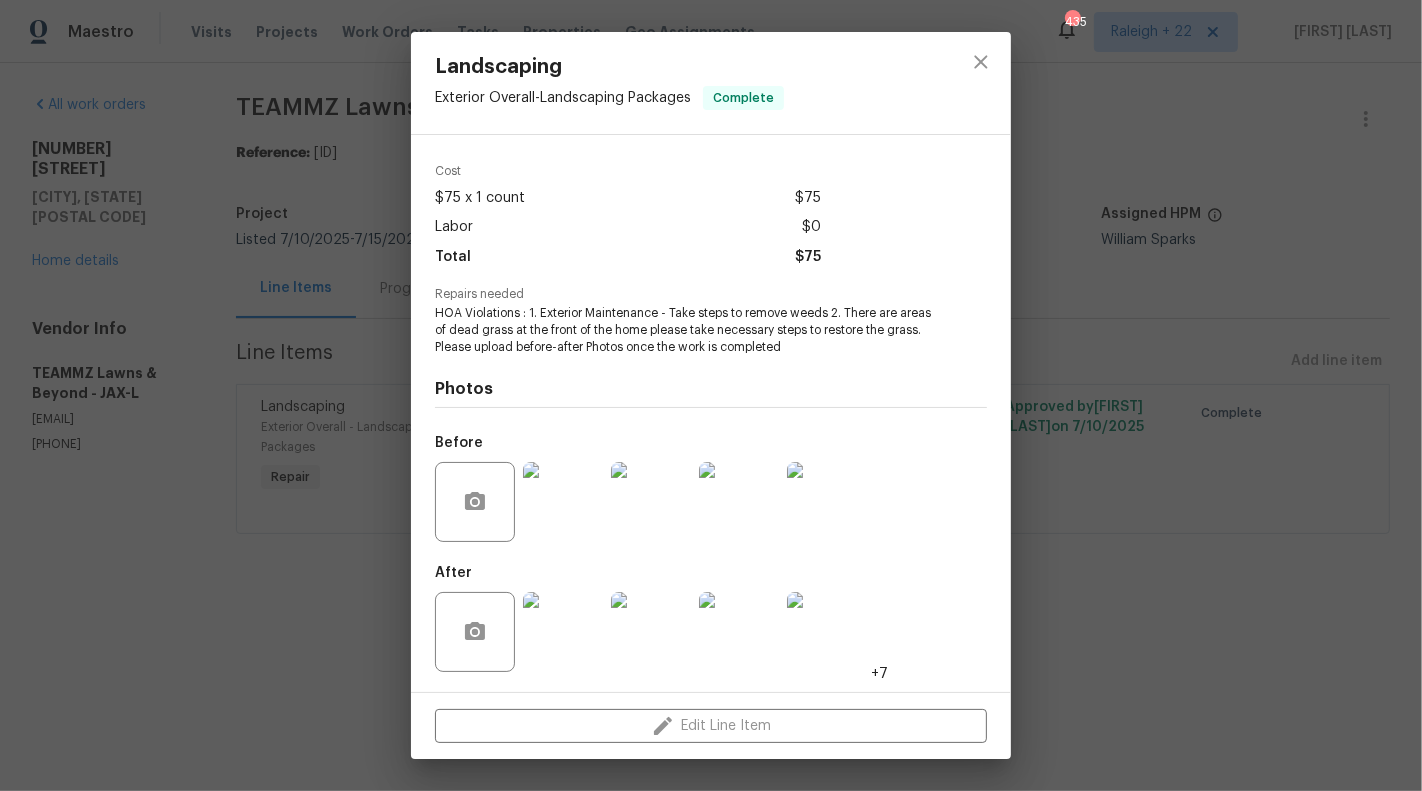 click on "Landscaping Exterior Overall  -  Landscaping Packages Complete Vendor TEAMMZ Lawns & Beyond Account Category Repairs Cost $75 x 1 count $75 Labor $0 Total $75 Repairs needed HOA Violations : 1. Exterior Maintenance - Take steps to remove weeds
2.  There are areas of dead grass at the front of the home please take necessary steps to restore the grass.
Please upload before-after Photos once the work is completed Photos Before After  +7  Edit Line Item" at bounding box center (711, 395) 